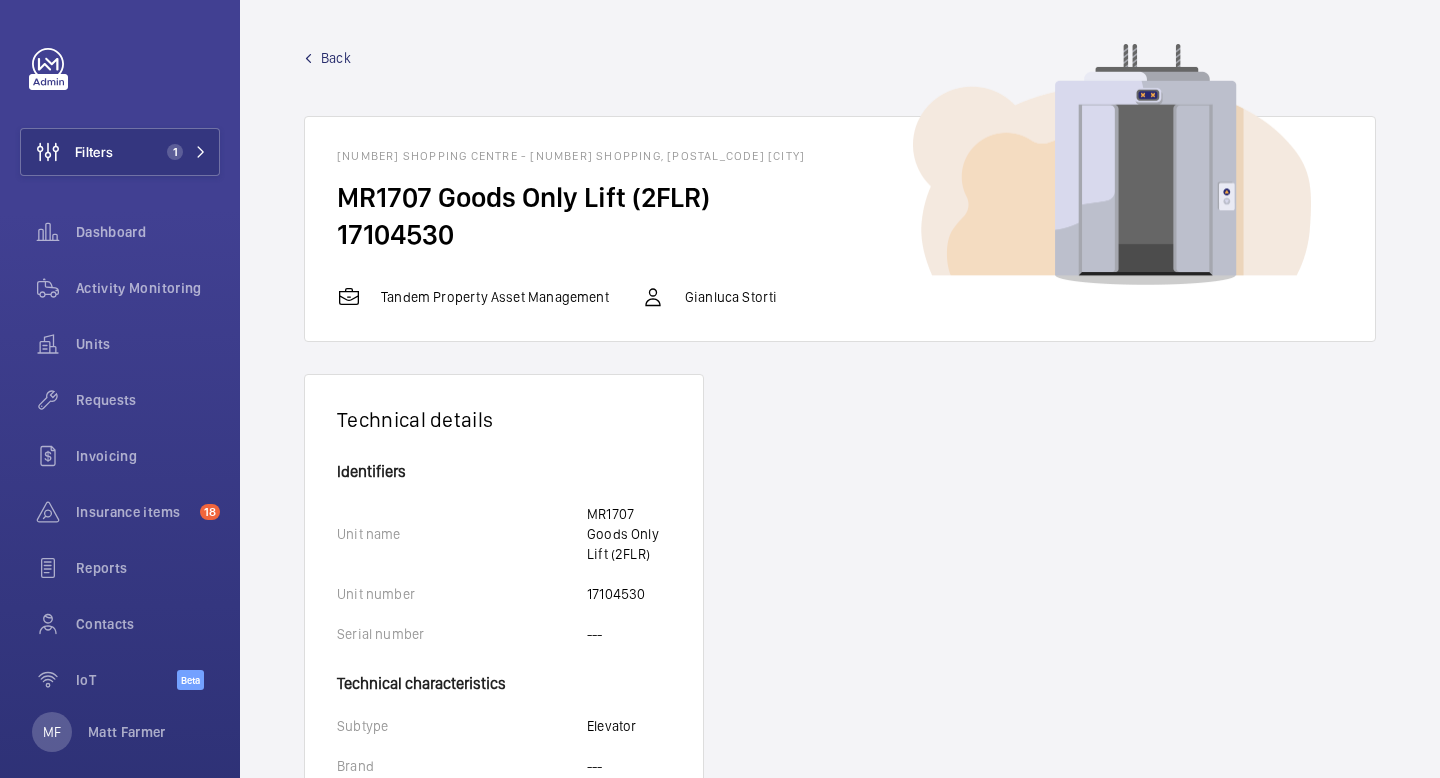 scroll, scrollTop: 0, scrollLeft: 0, axis: both 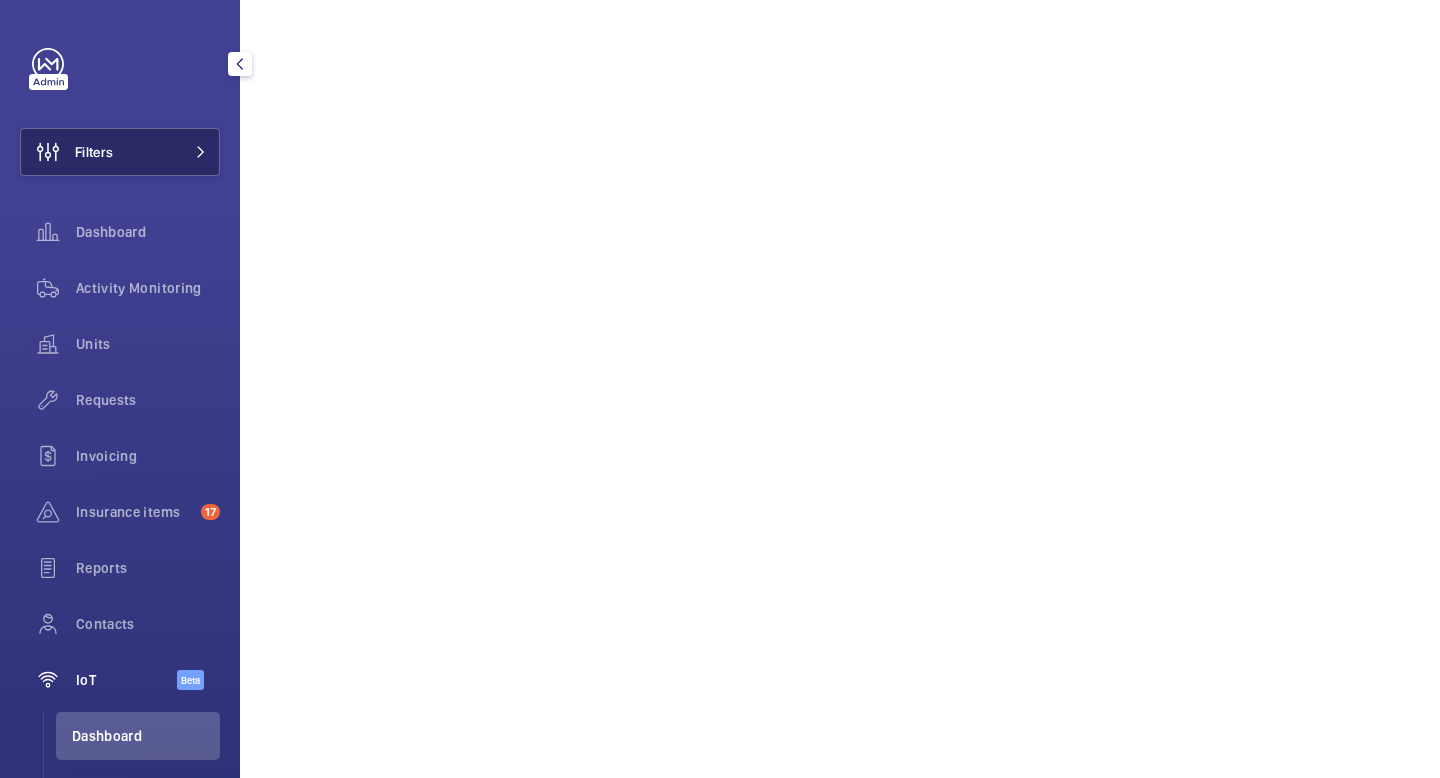 click on "Filters" 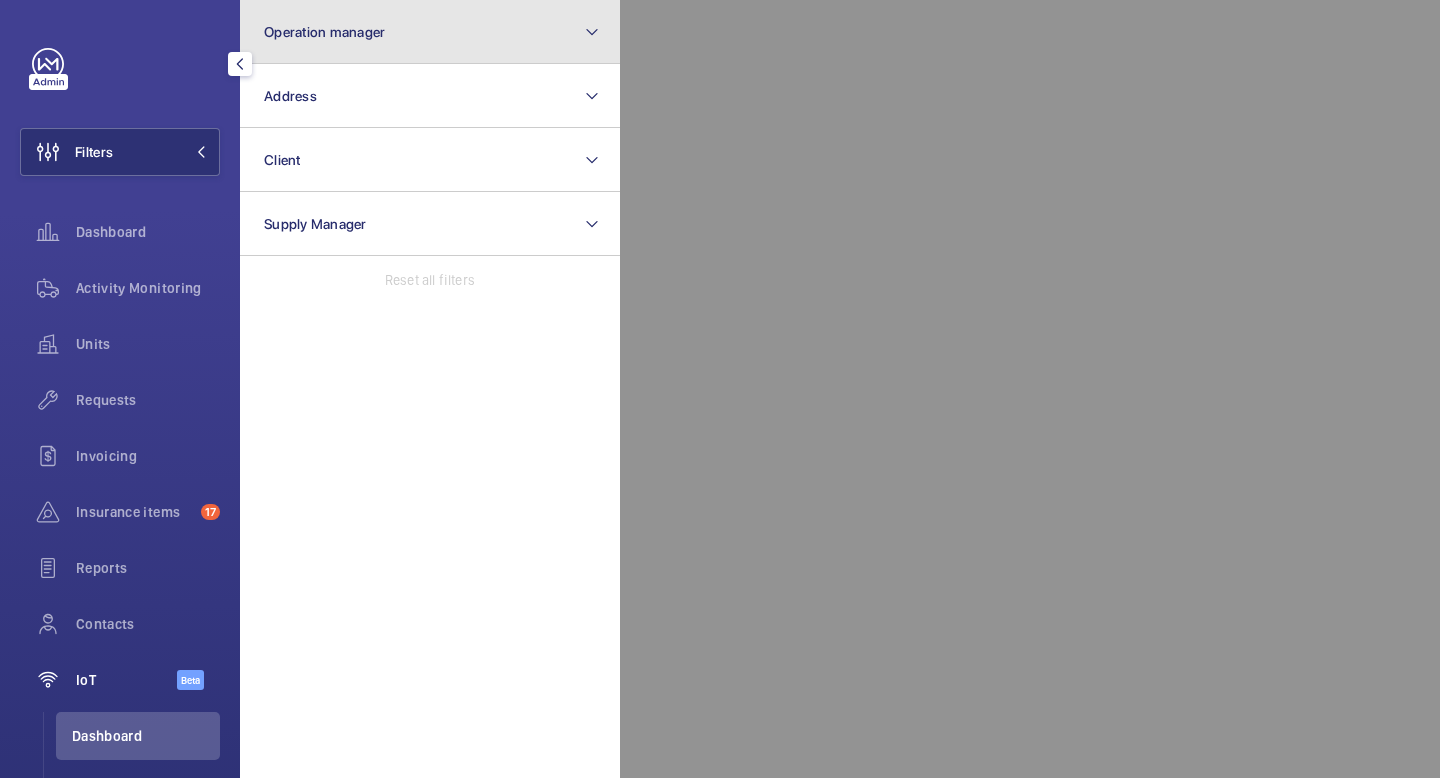 click on "Operation manager" 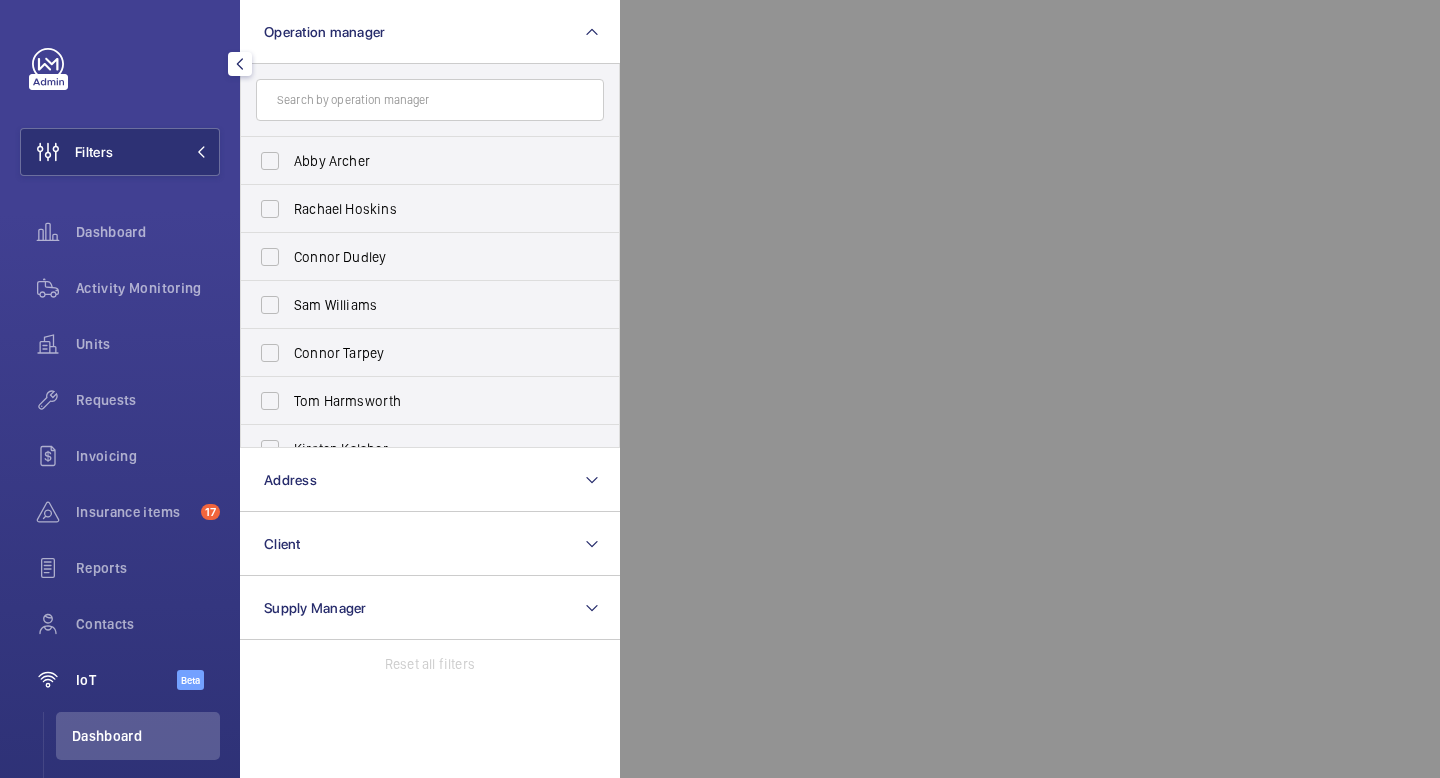 click 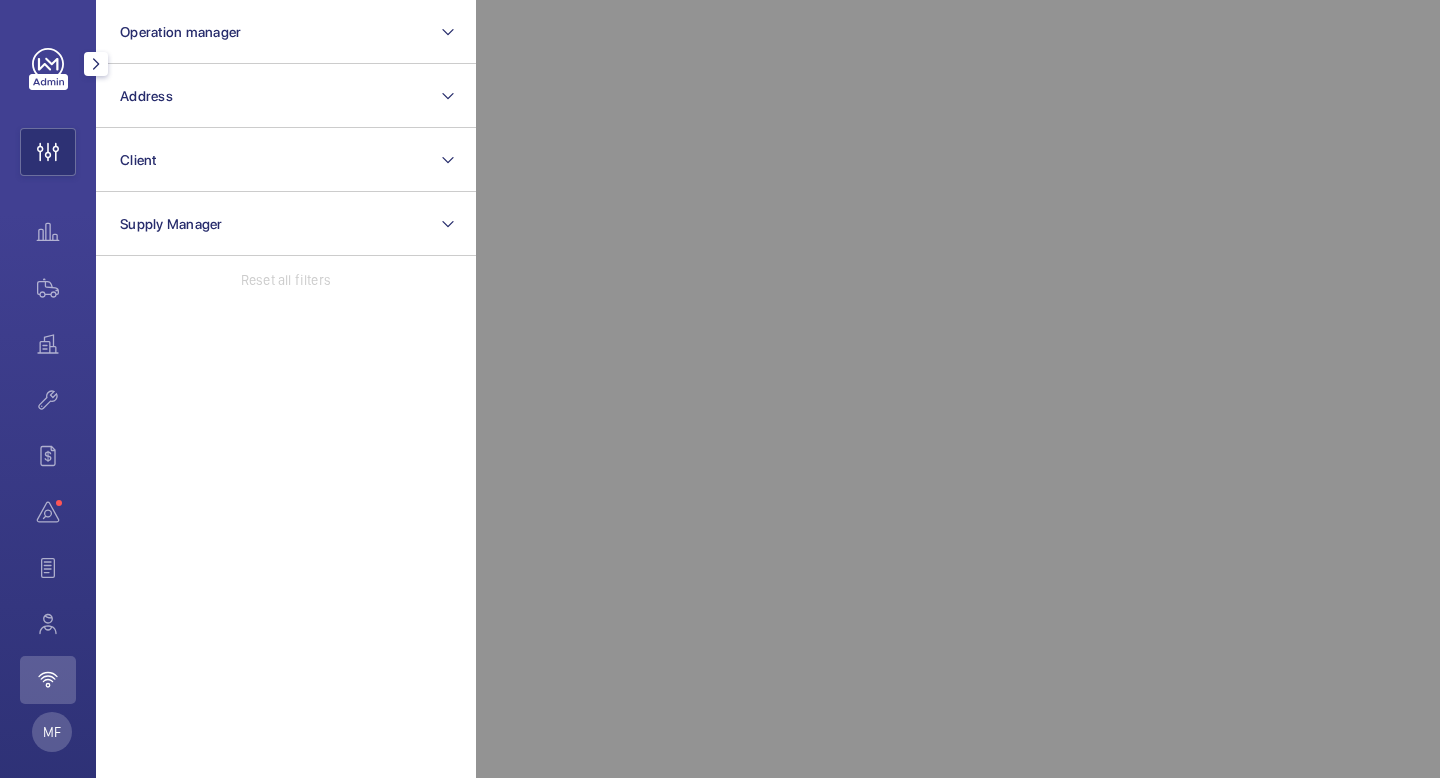 click 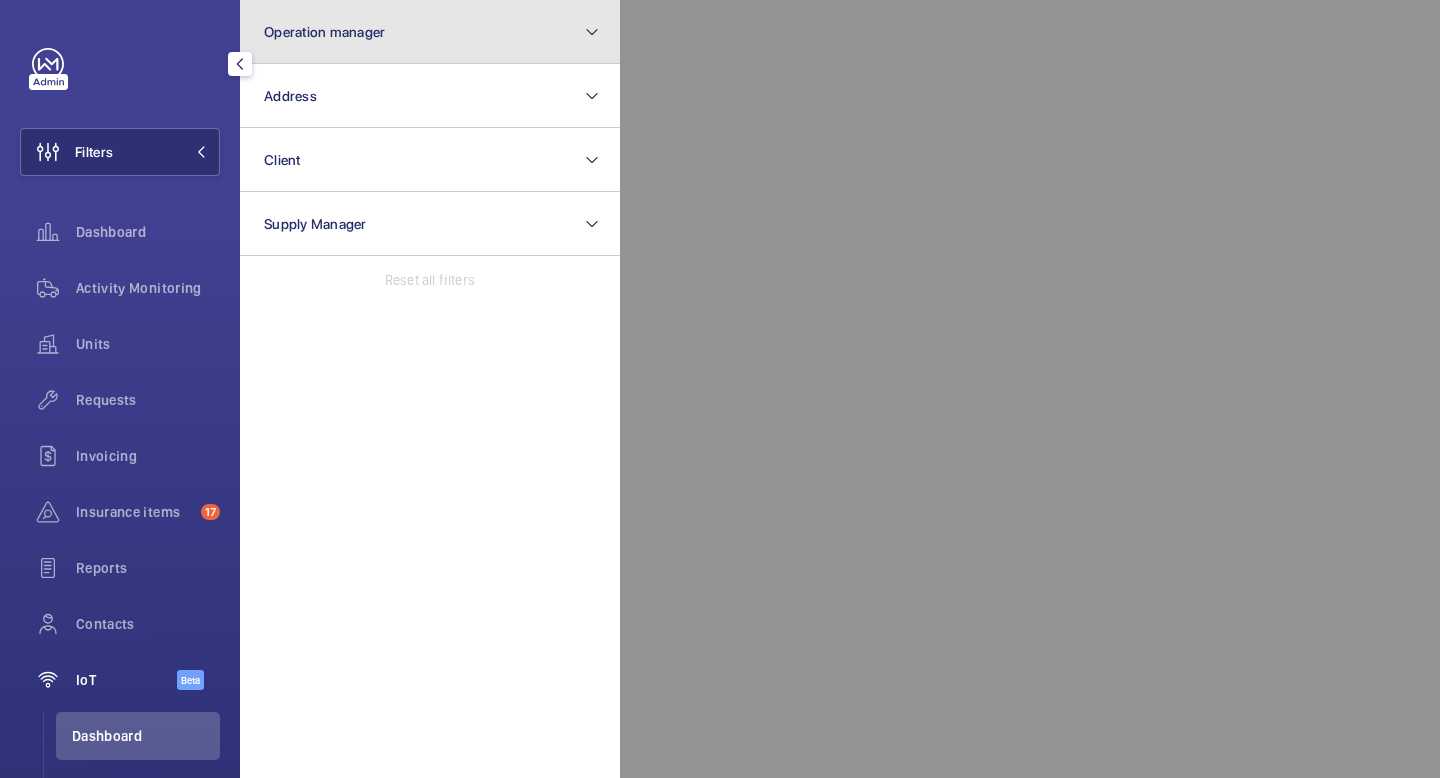 click on "Operation manager" 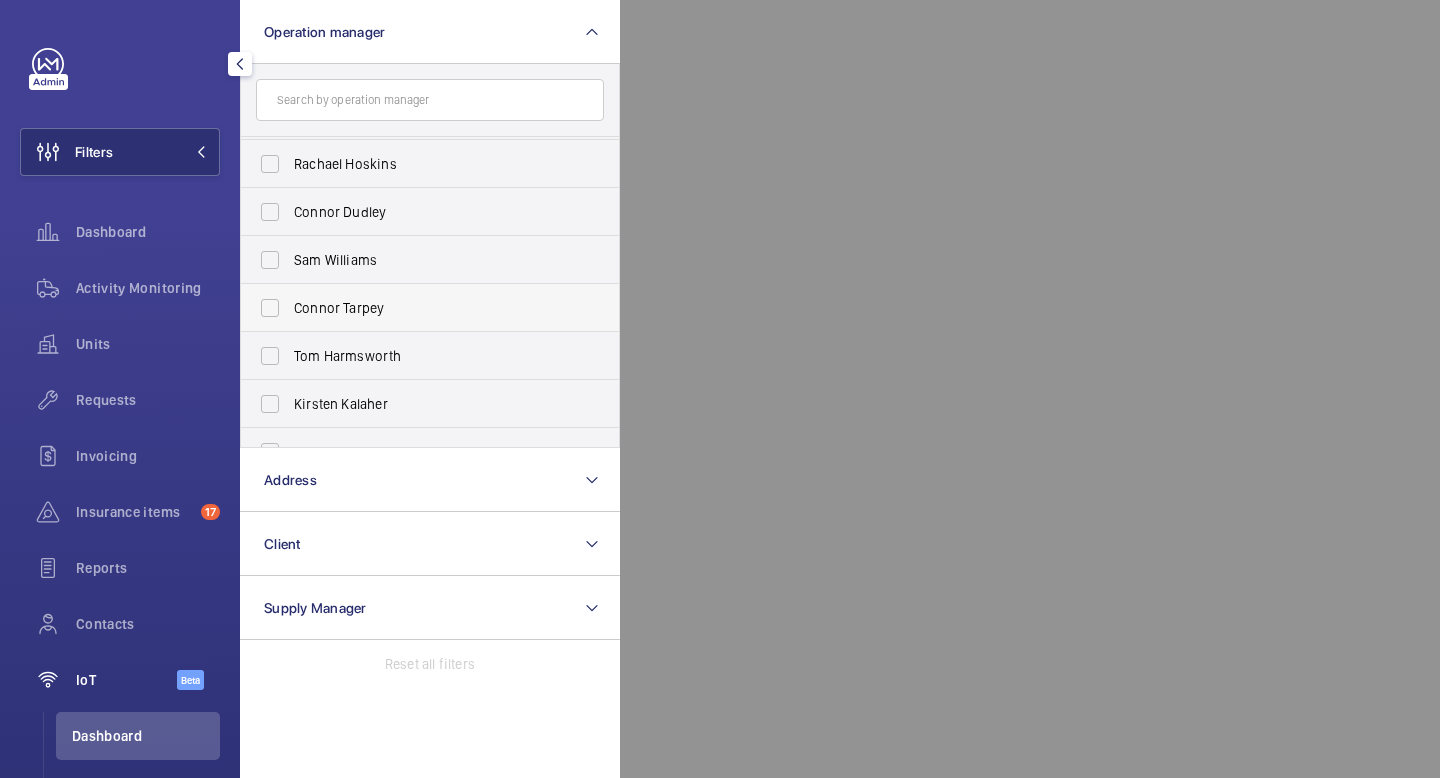 scroll, scrollTop: 74, scrollLeft: 0, axis: vertical 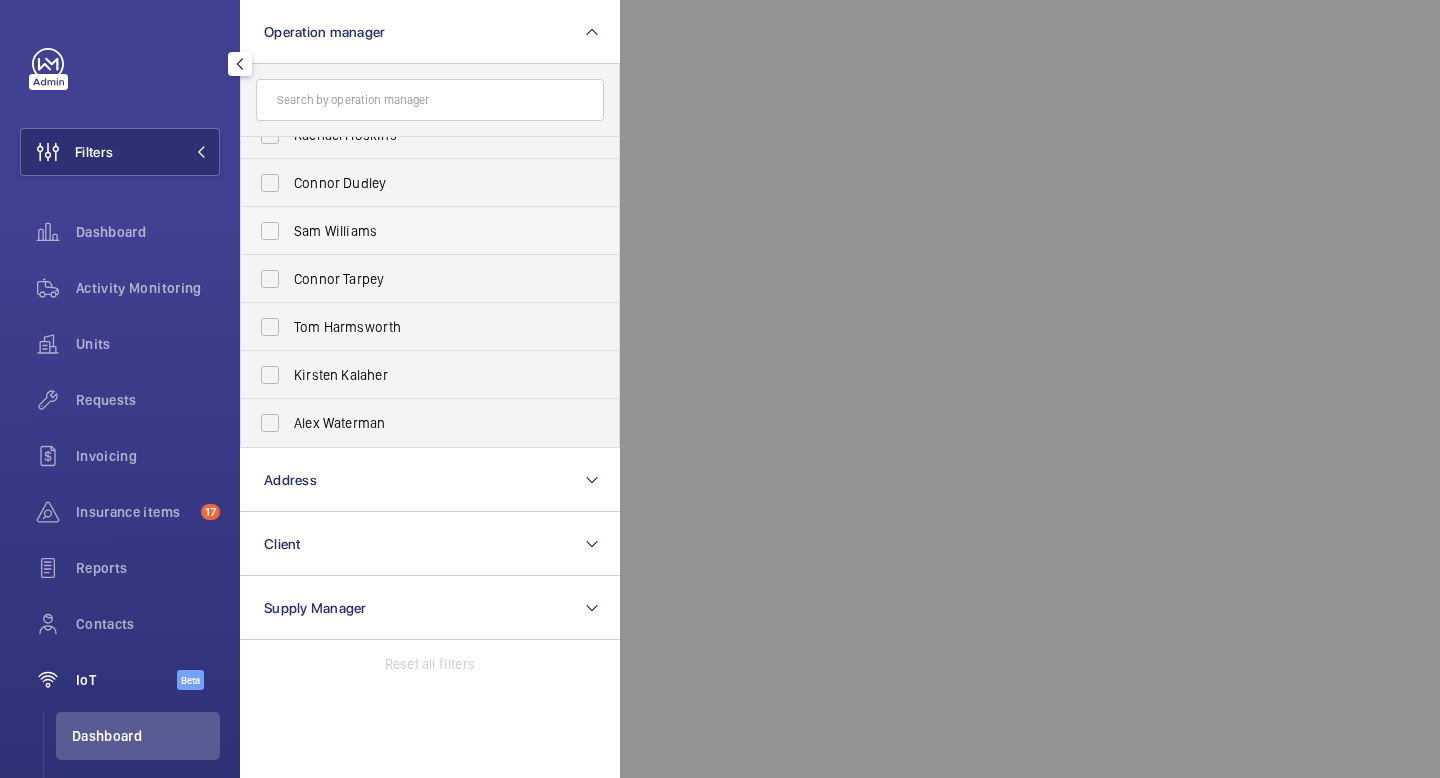 click on "Sam Williams" at bounding box center (431, 231) 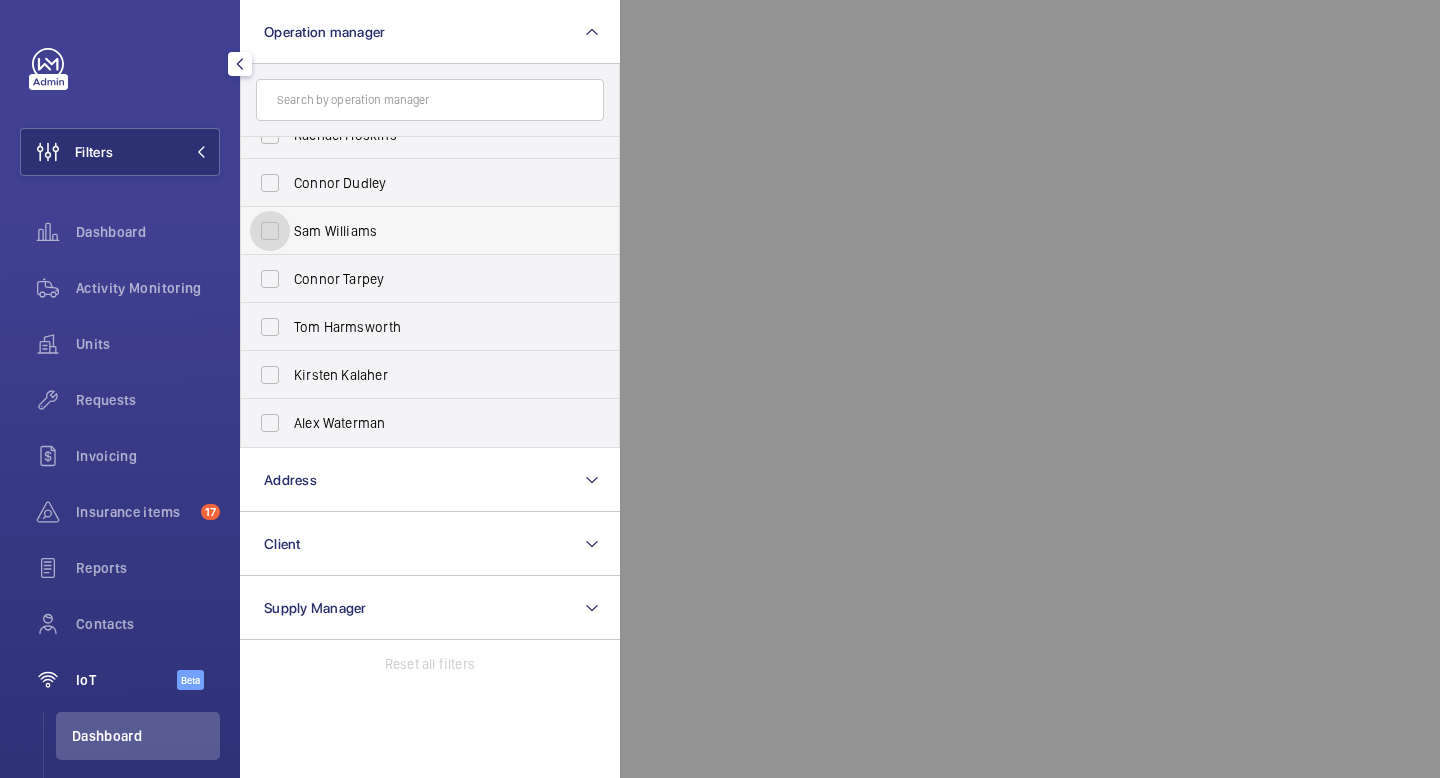 click on "Sam Williams" at bounding box center (270, 231) 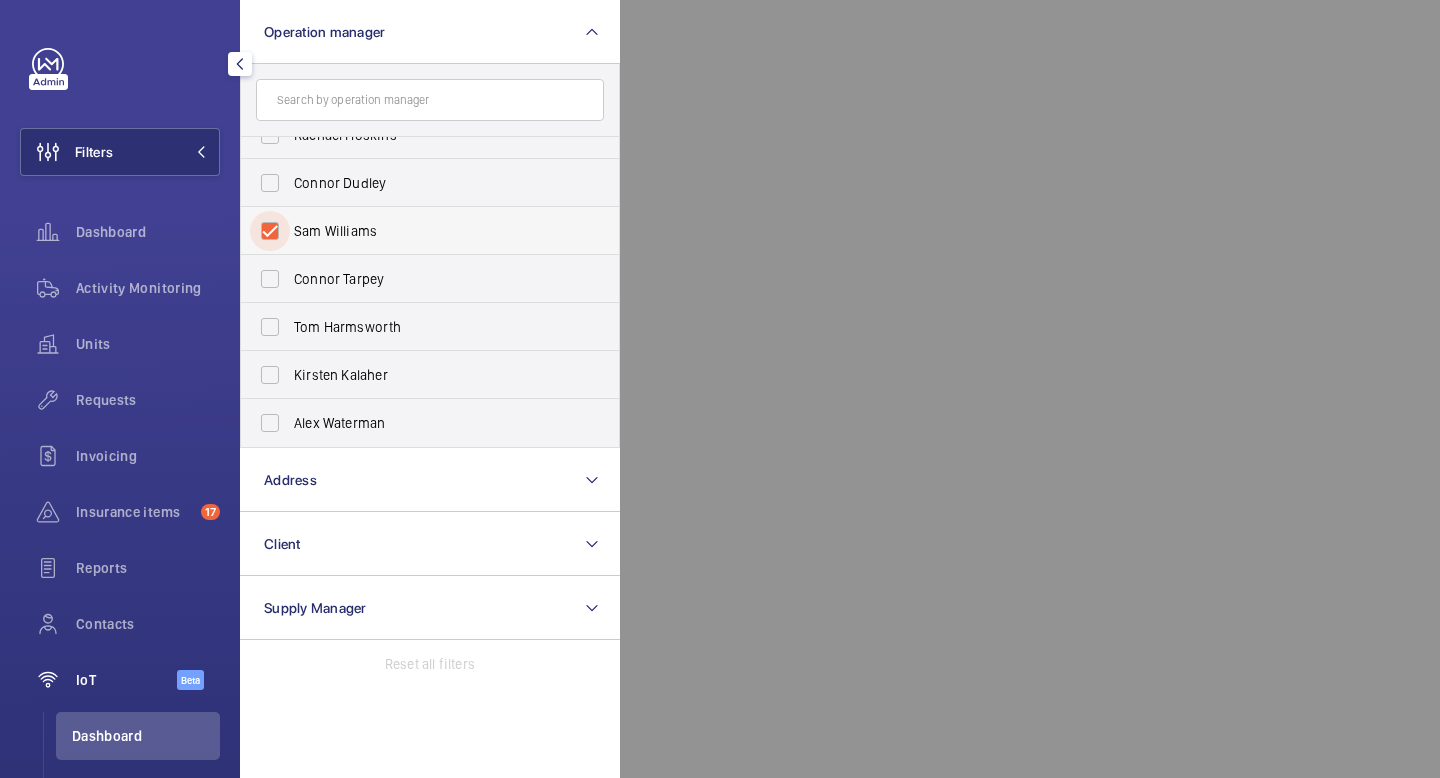 checkbox on "true" 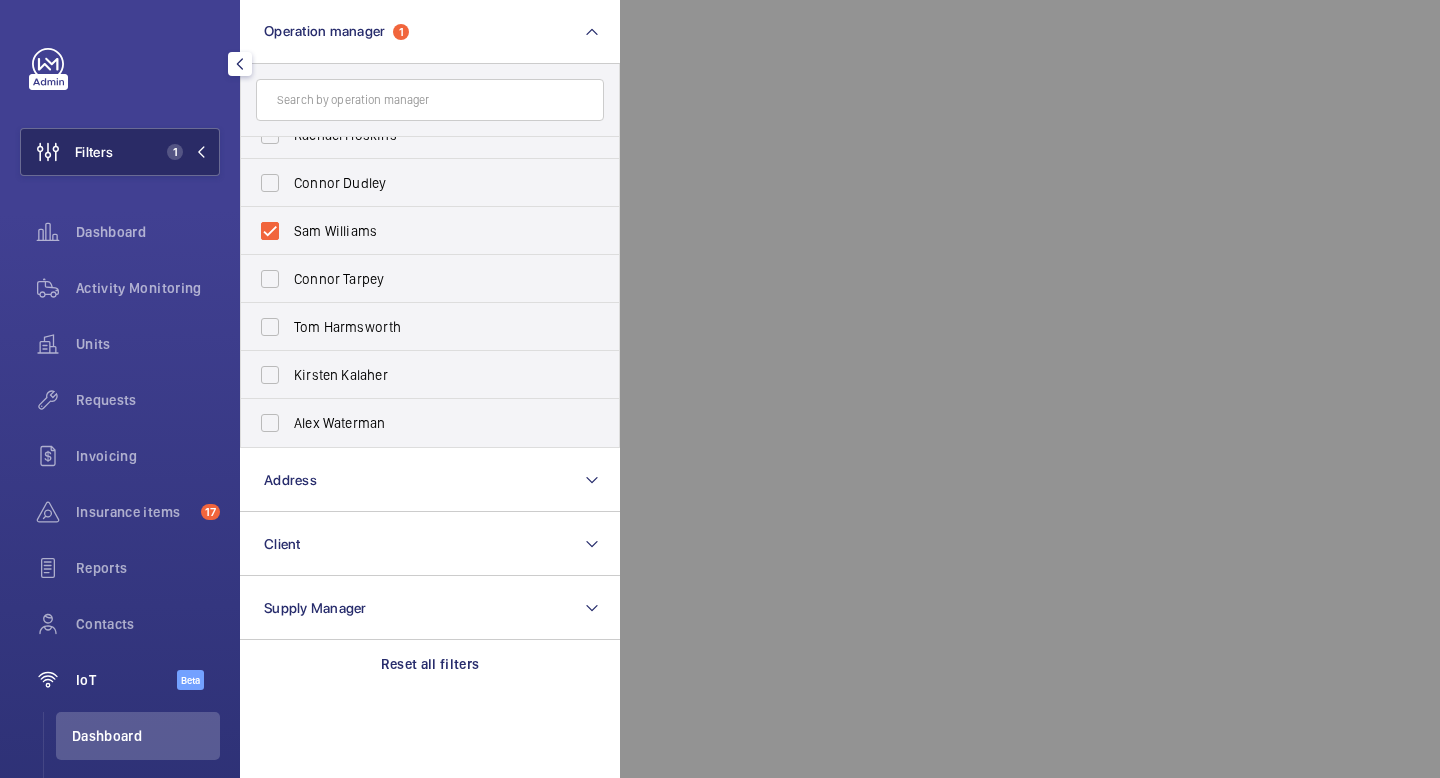 click on "Filters 1" 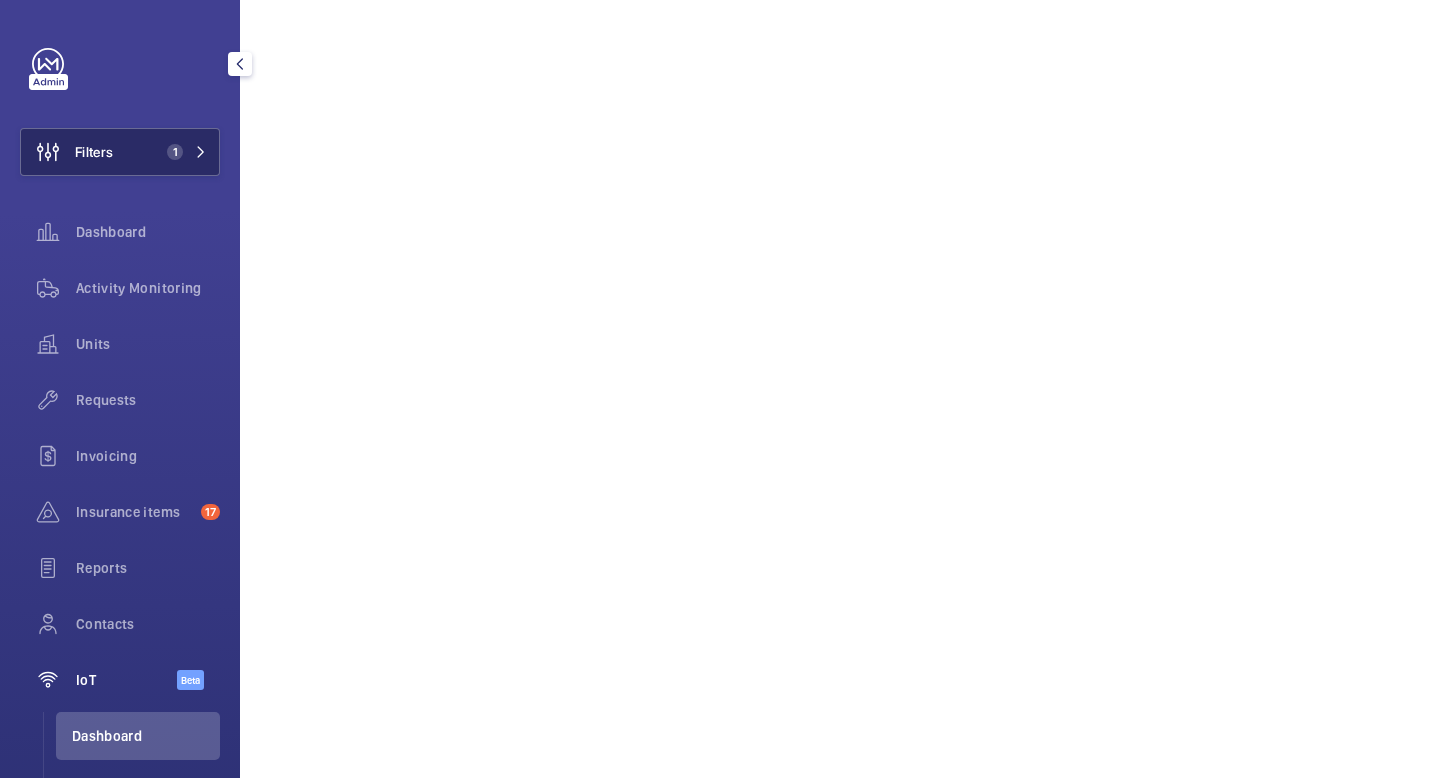 click on "1" 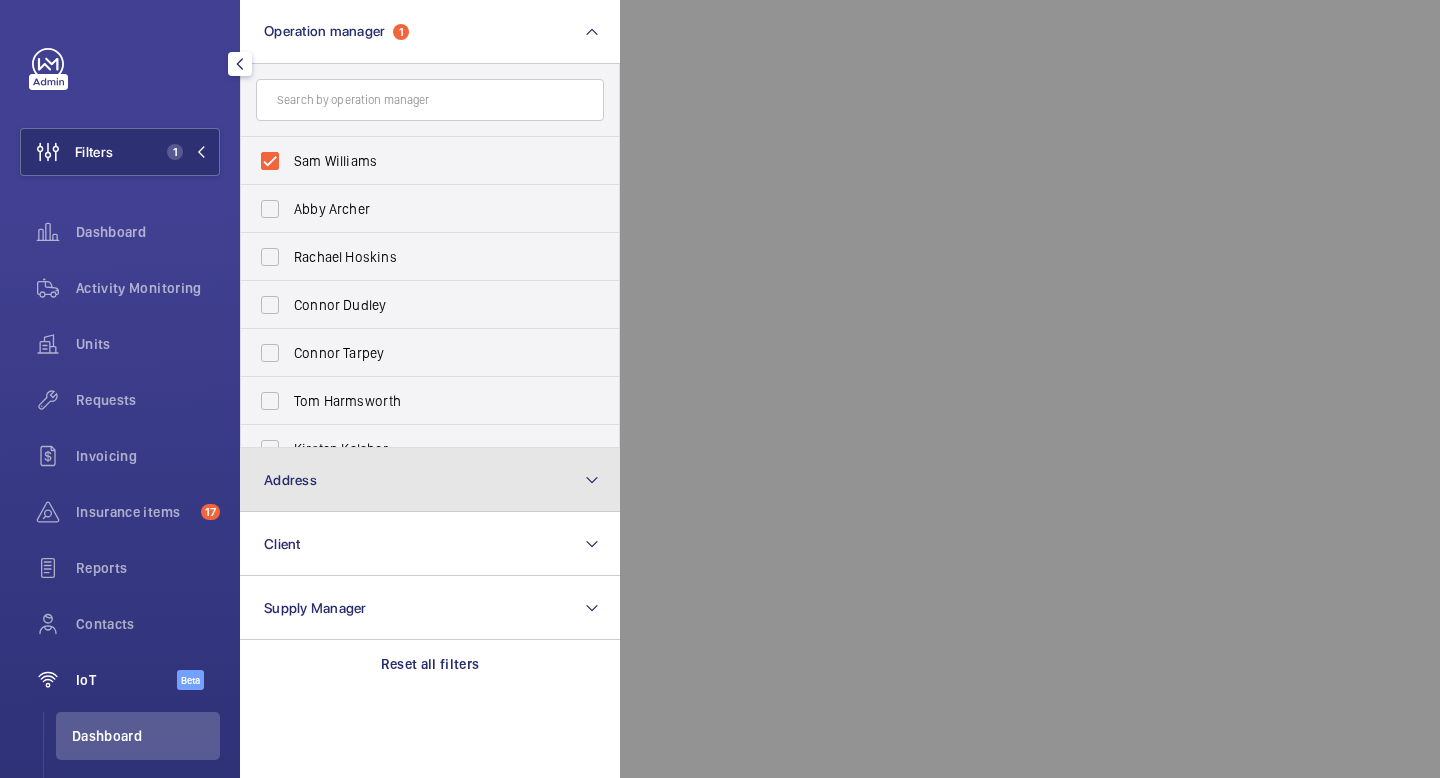 click on "Address" 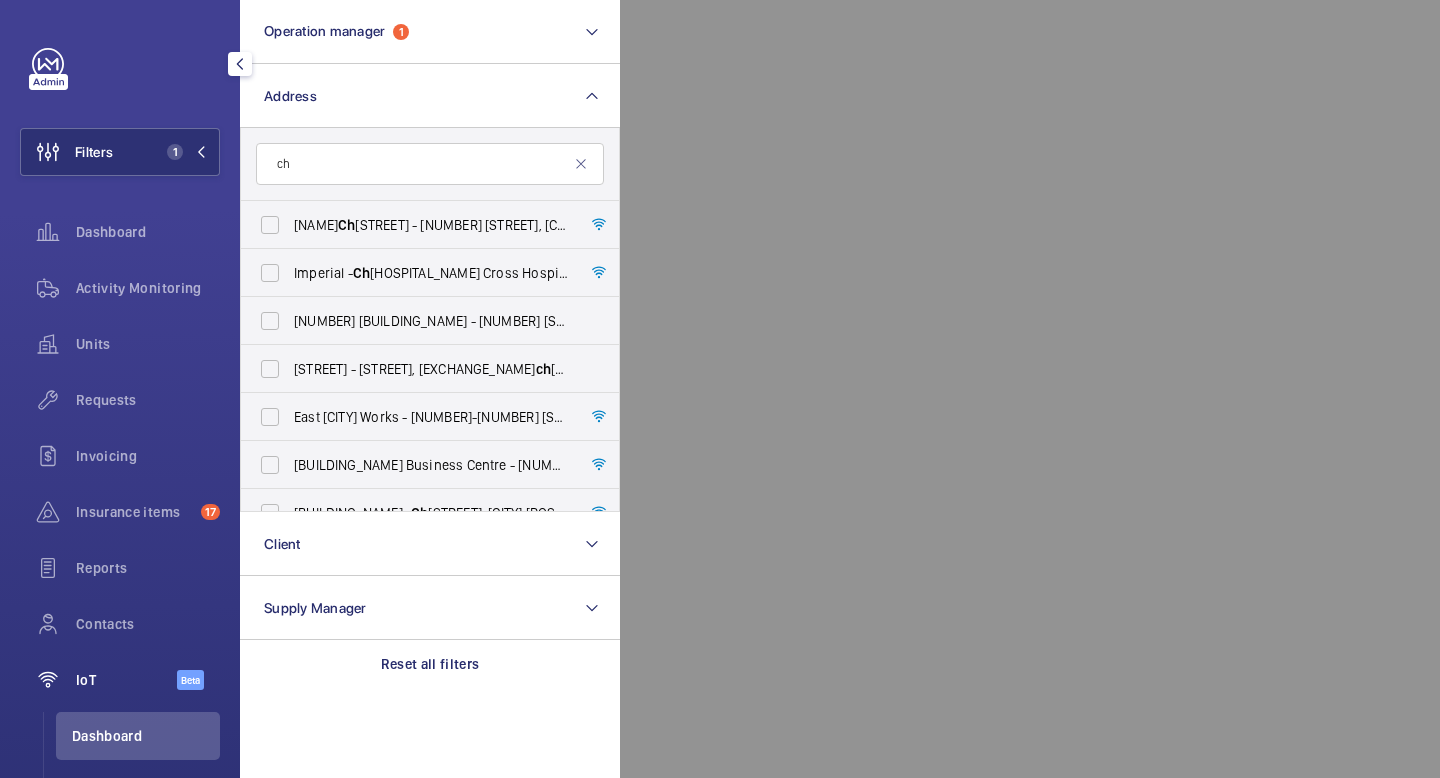 type on "c" 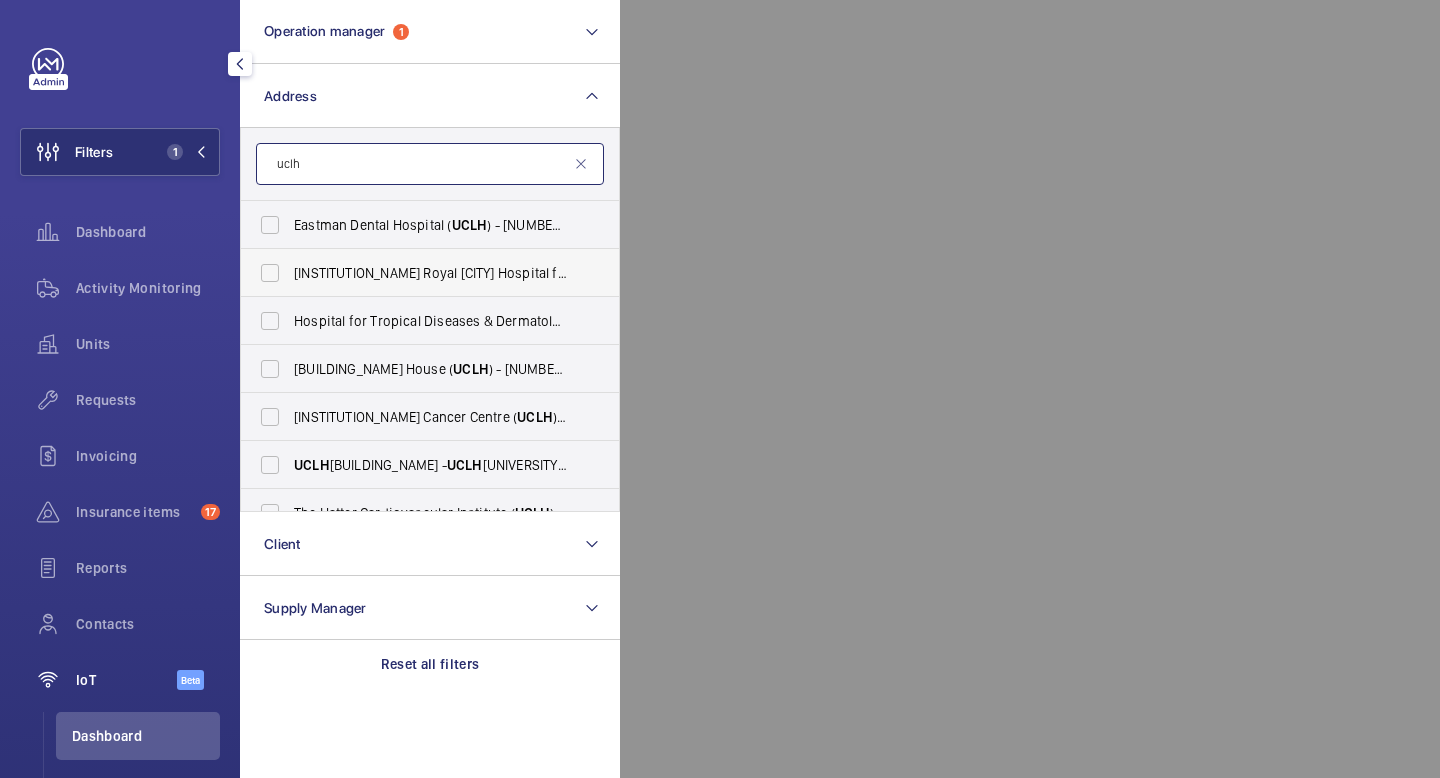type on "uclh" 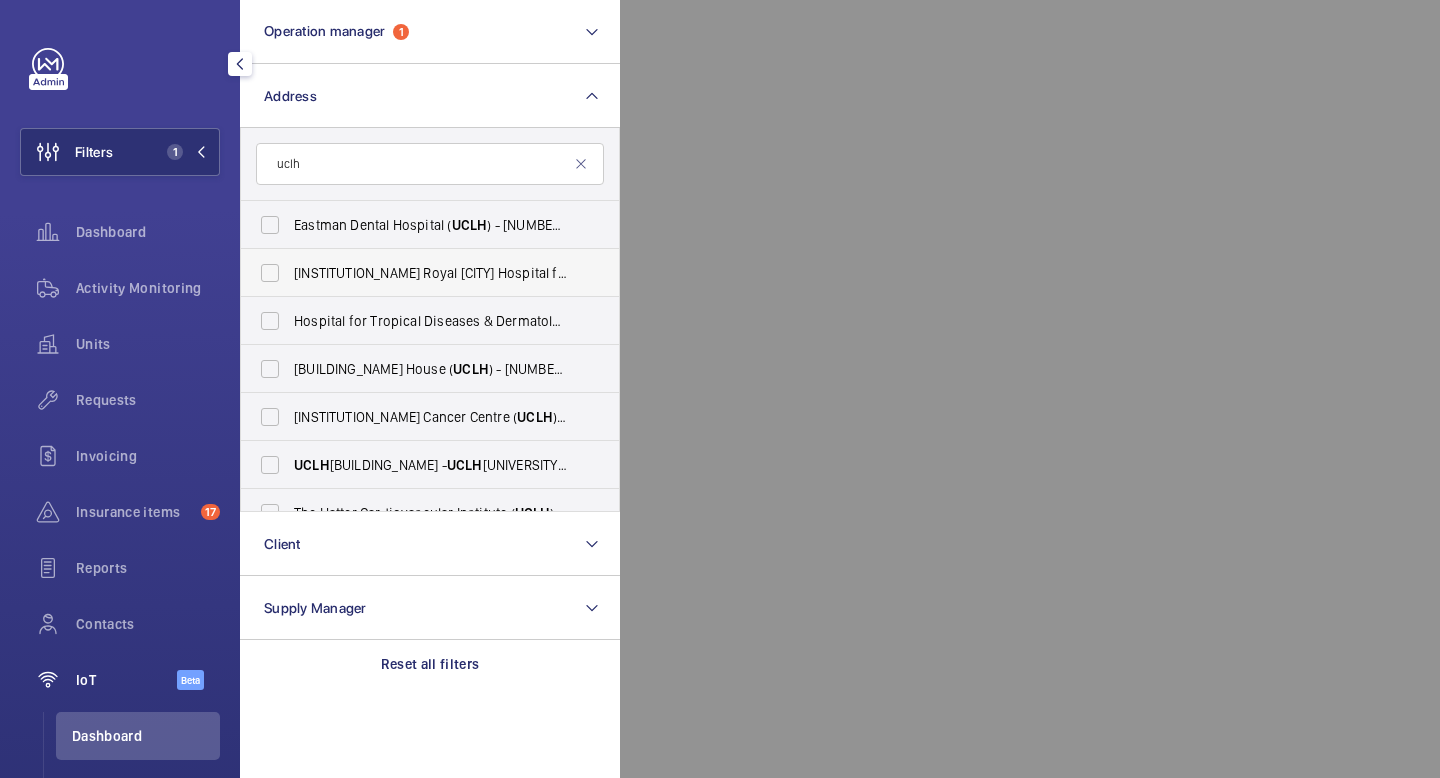 click on "Royal [CITY] Hospital for Integrated Medicine ( UCLH ) - [NUMBER] [STREET], [CITY] [POSTCODE]" at bounding box center (431, 273) 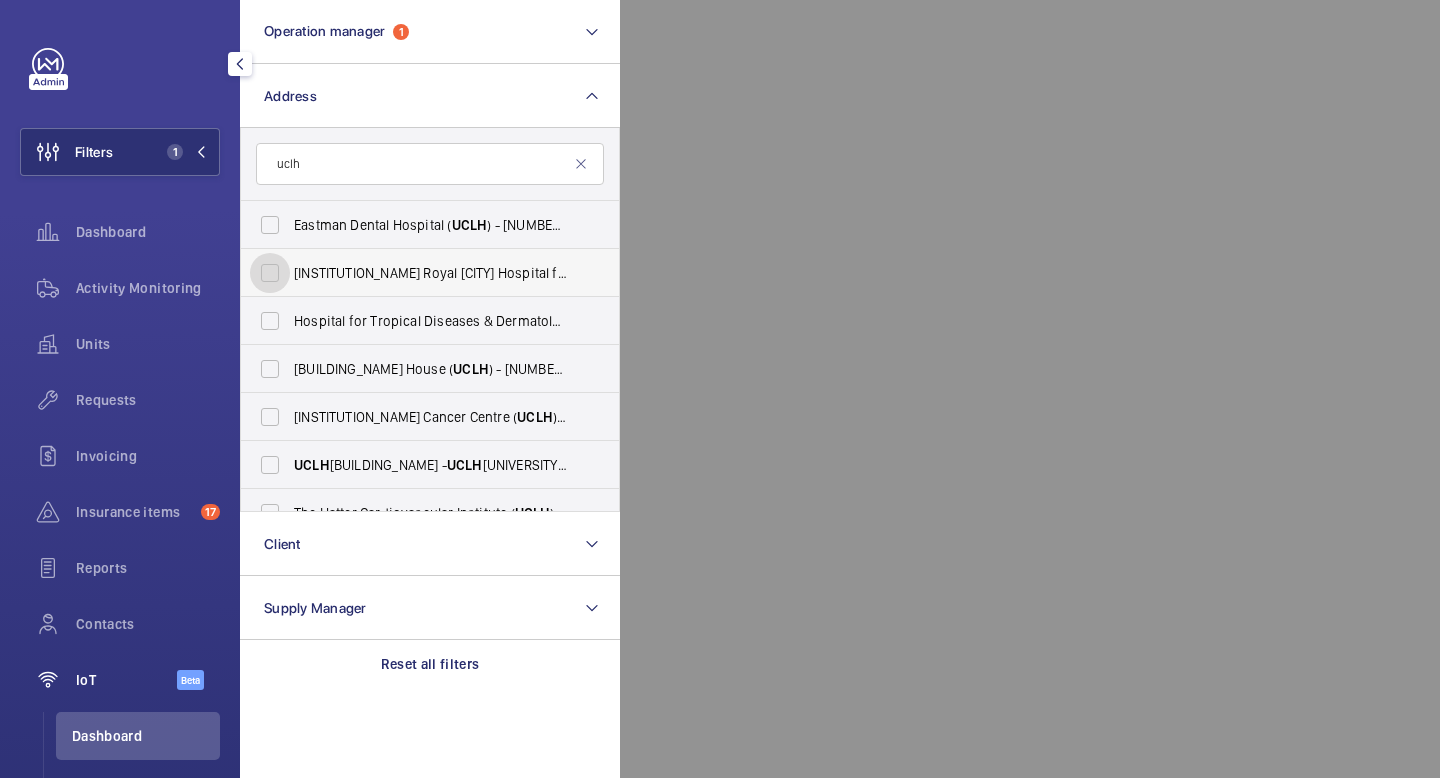 click on "Royal [CITY] Hospital for Integrated Medicine ( UCLH ) - [NUMBER] [STREET], [CITY] [POSTCODE]" at bounding box center (270, 273) 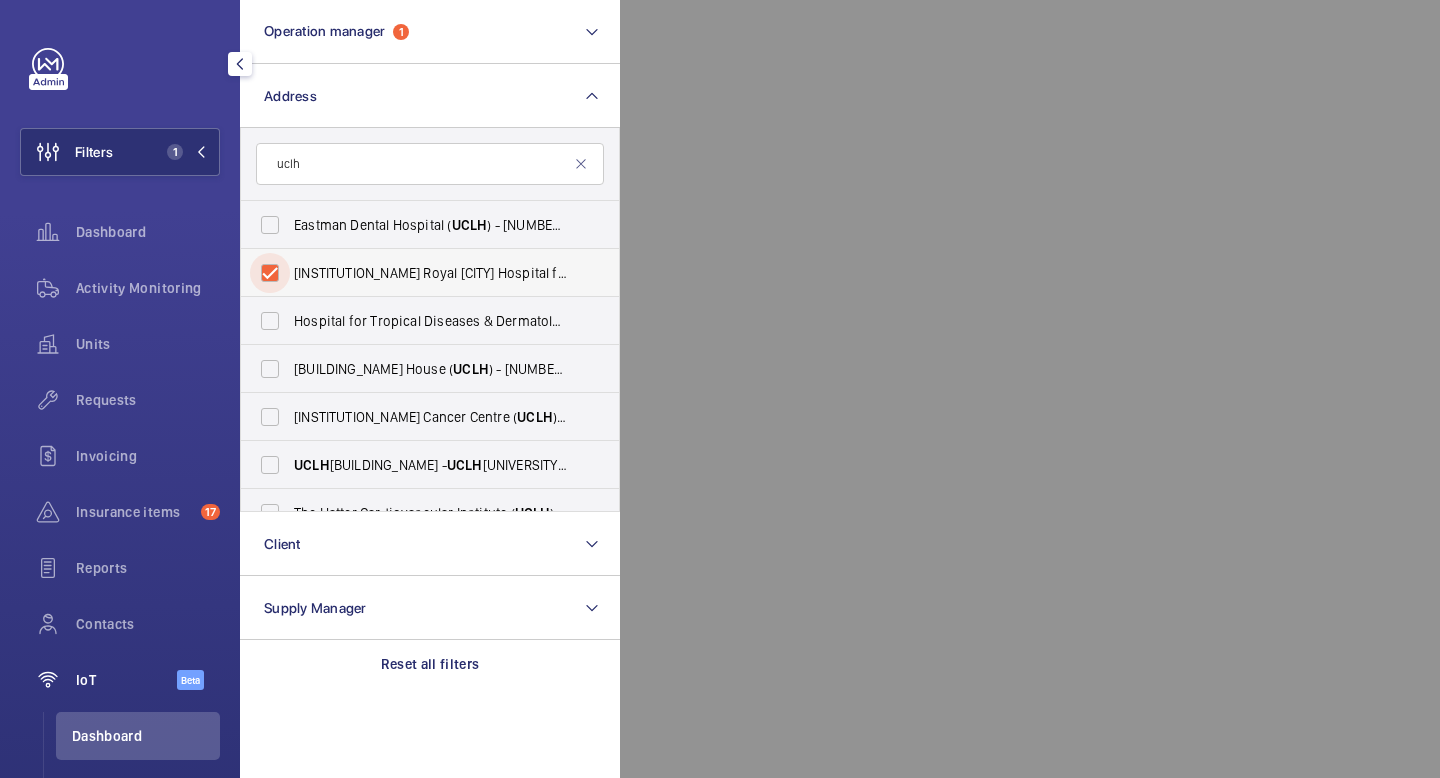 checkbox on "true" 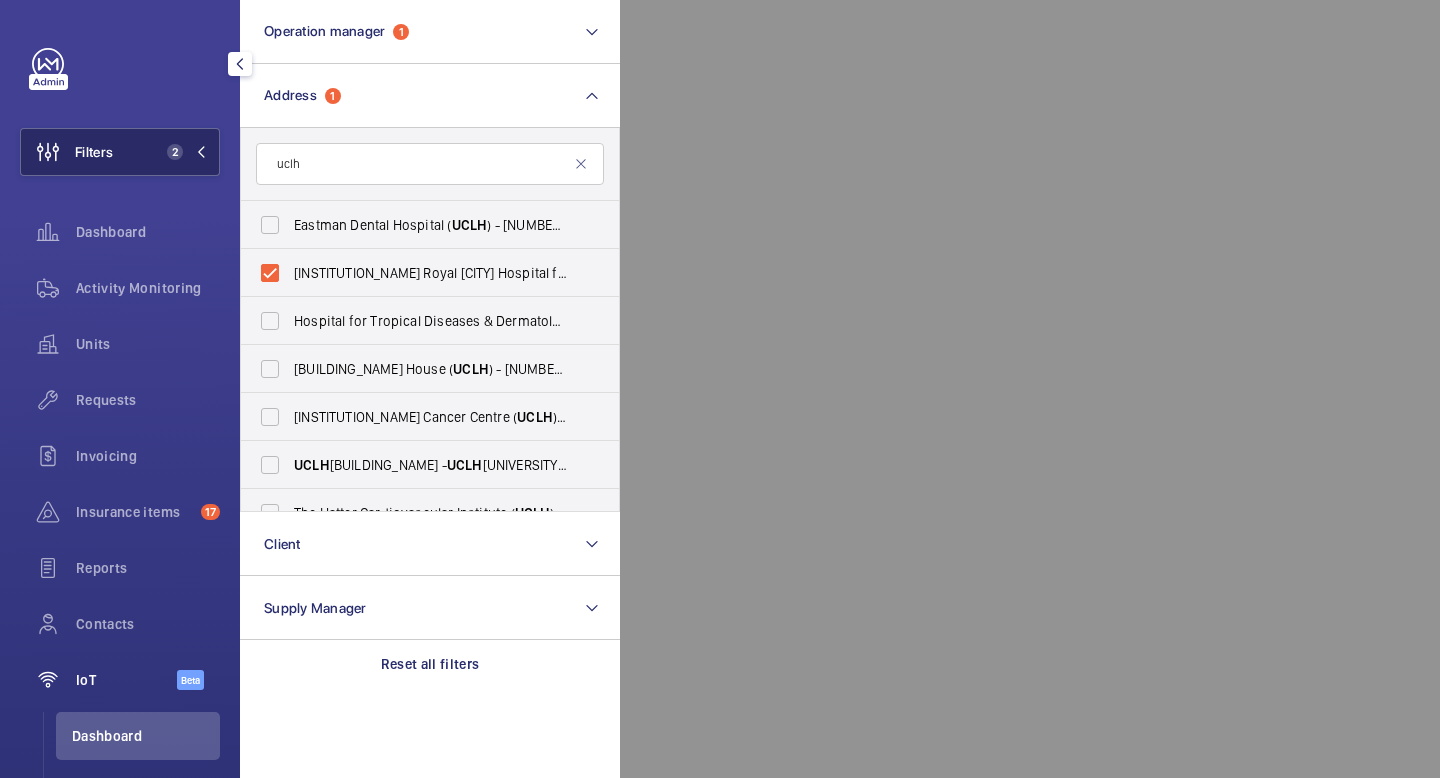 click 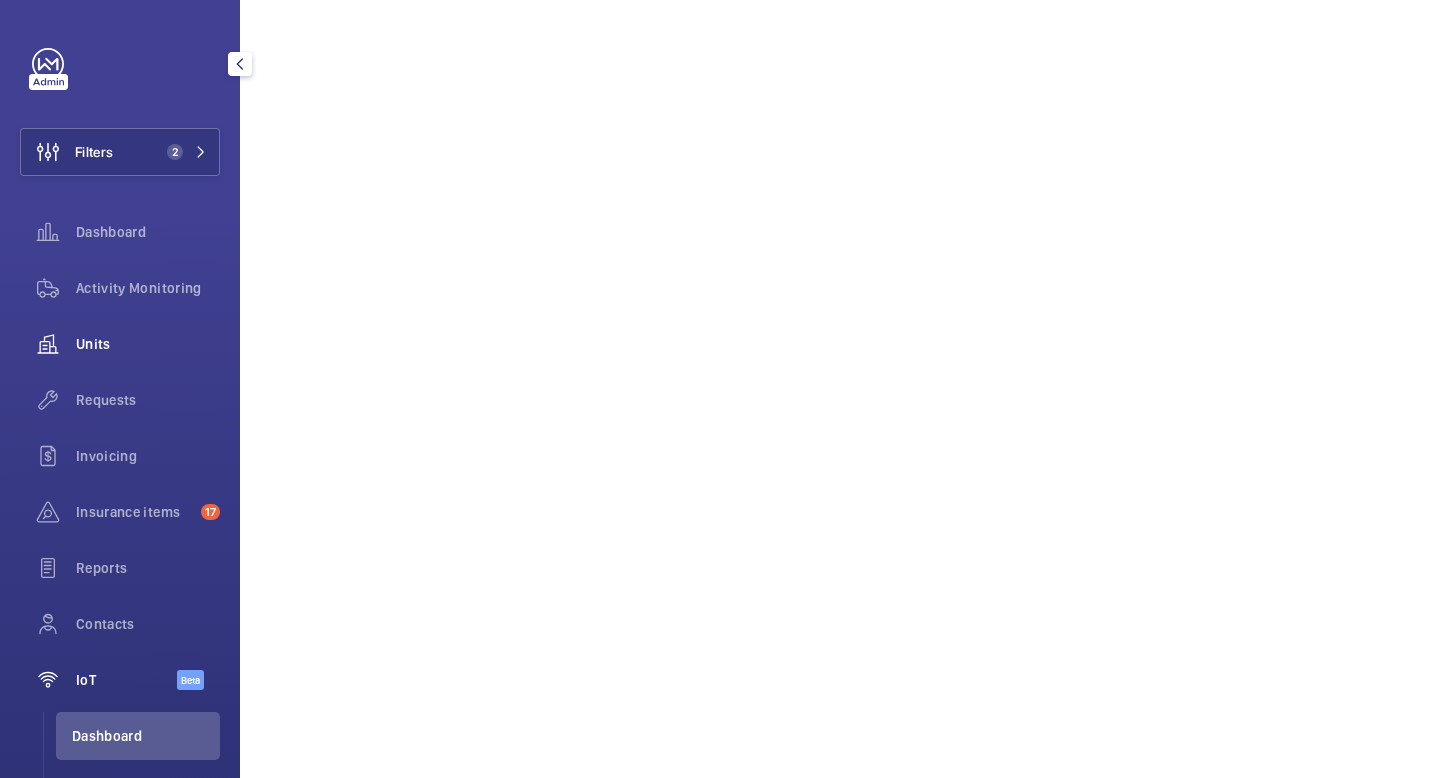 click on "Units" 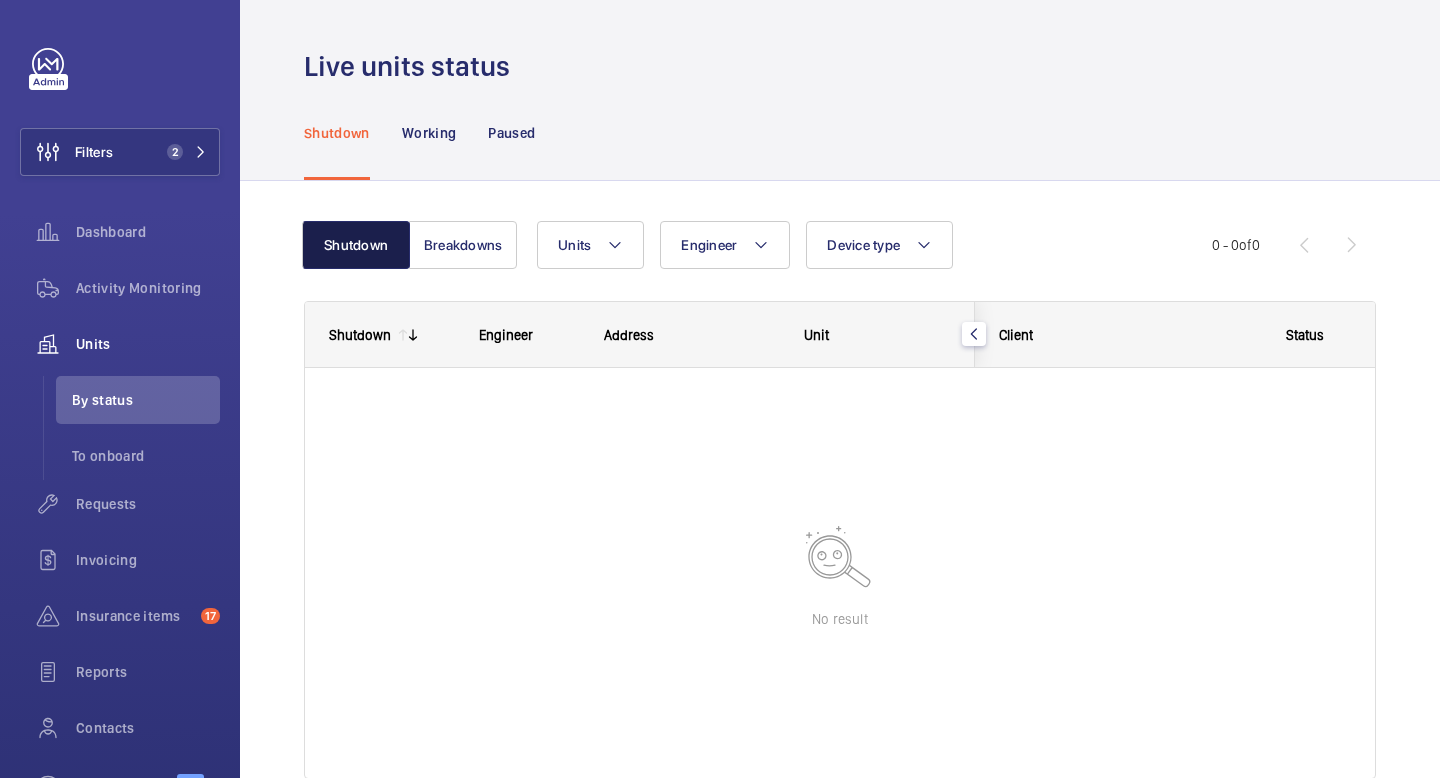 click on "Shutdown" 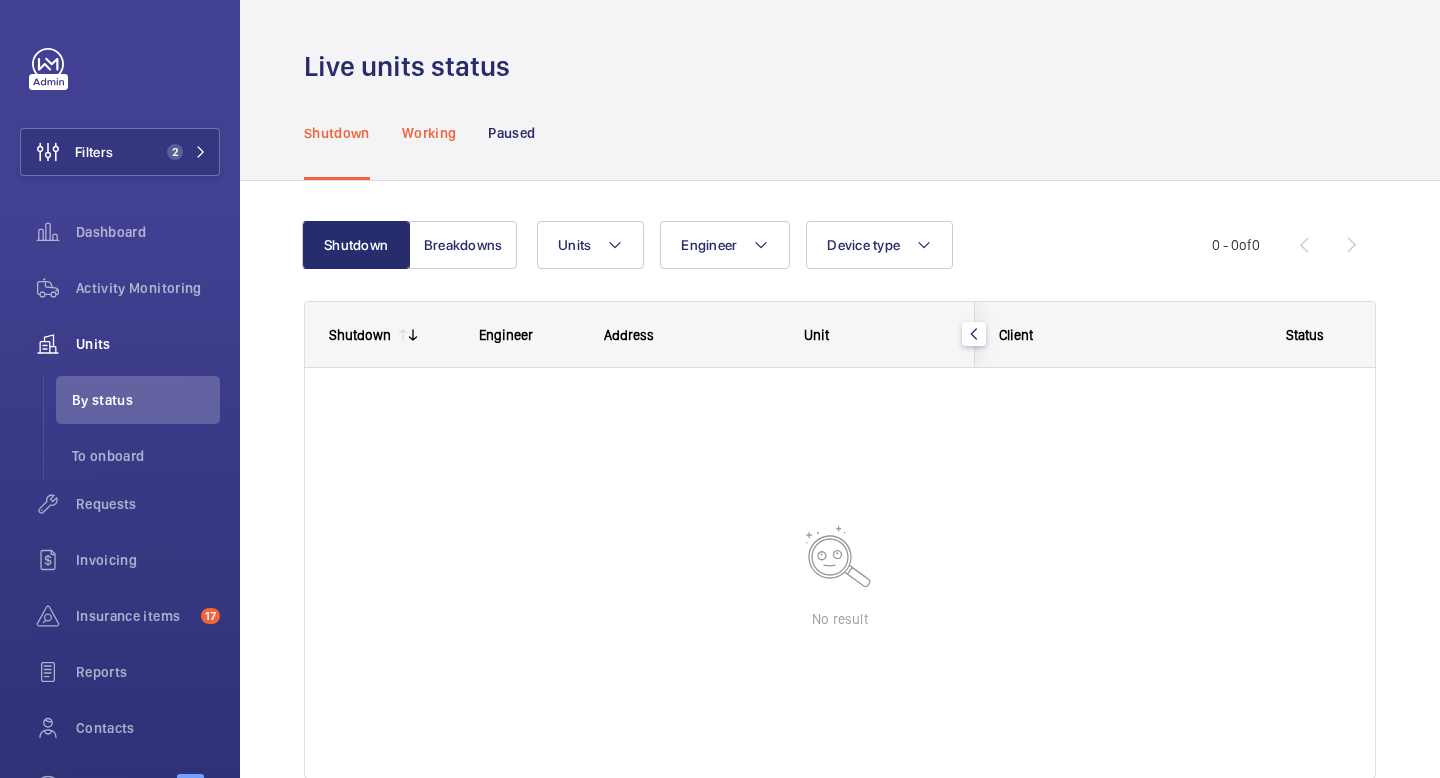 click on "Working" 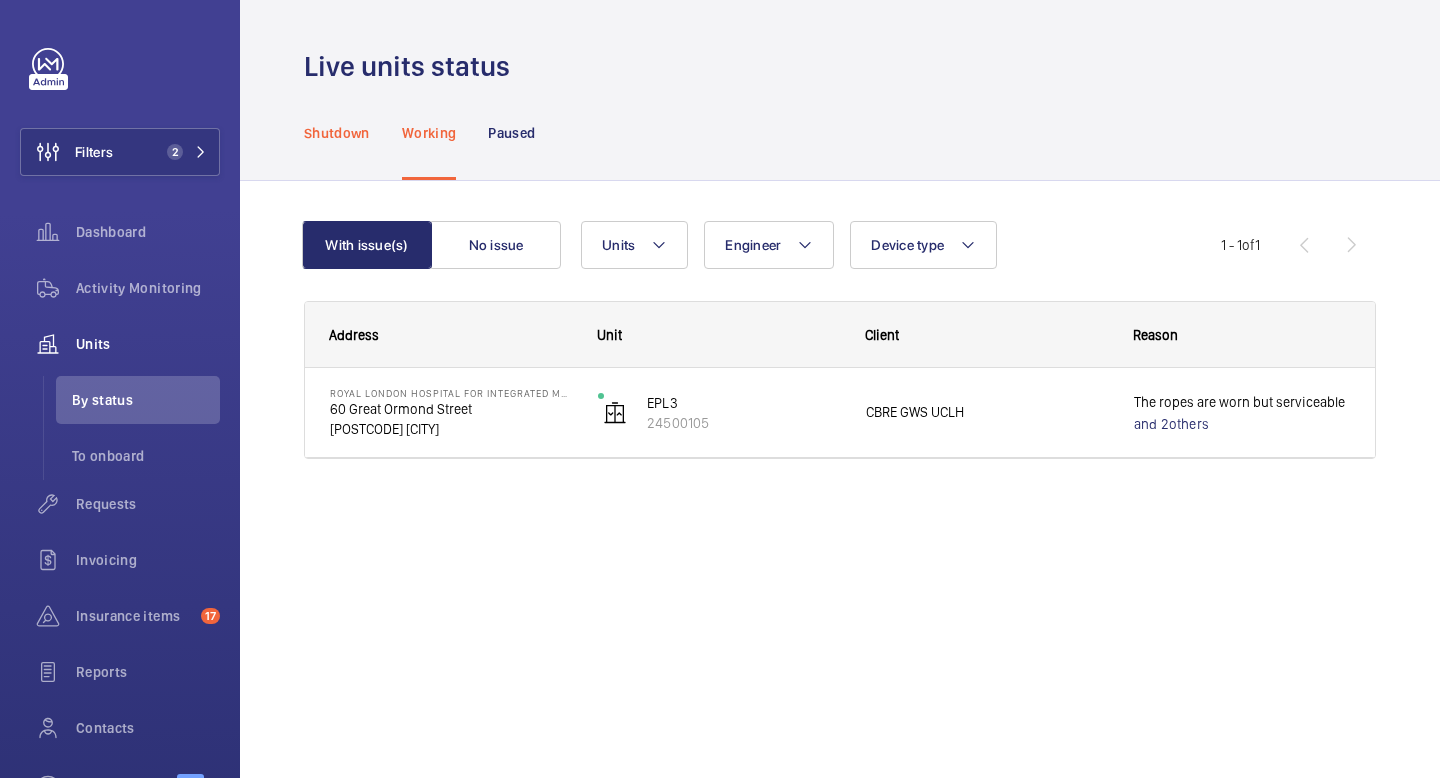 click on "Shutdown" 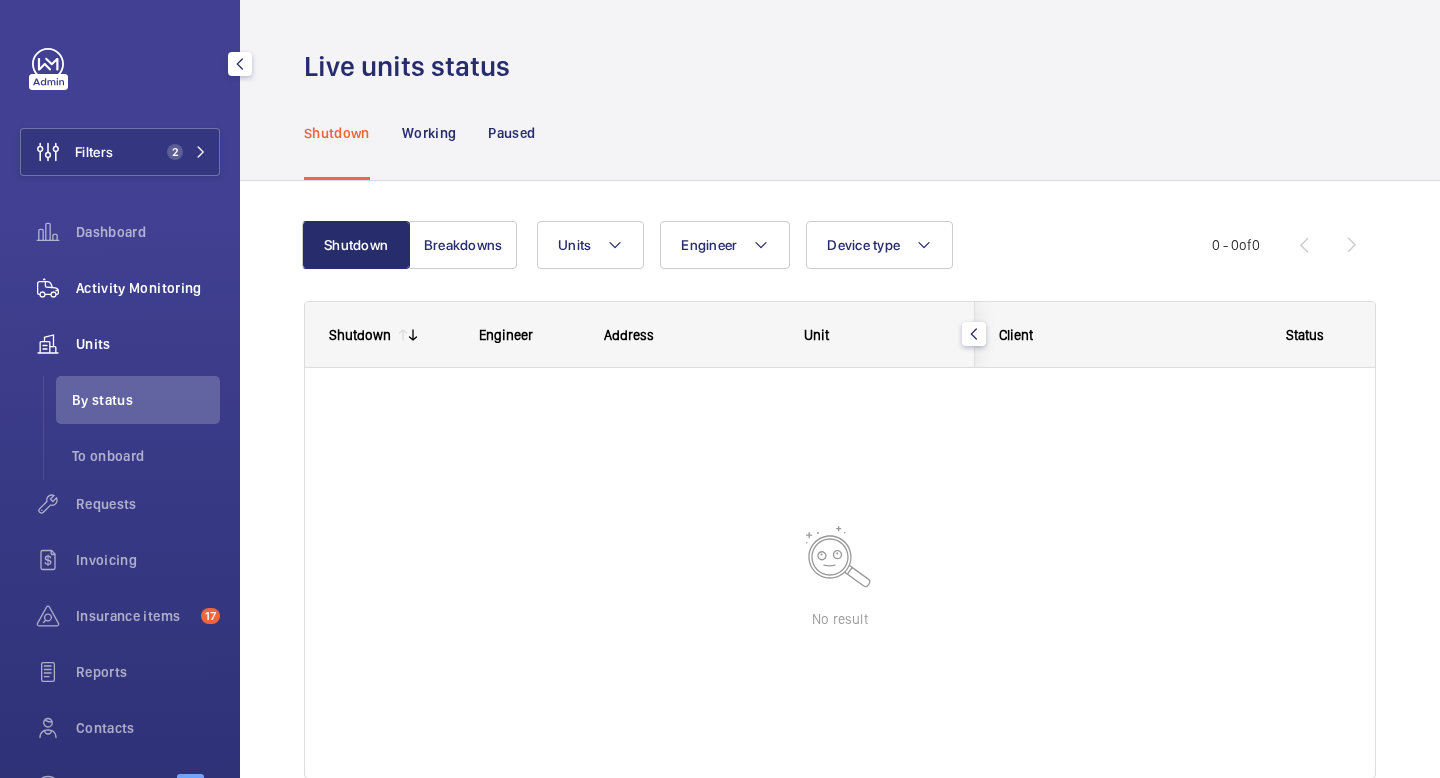 click on "Activity Monitoring" 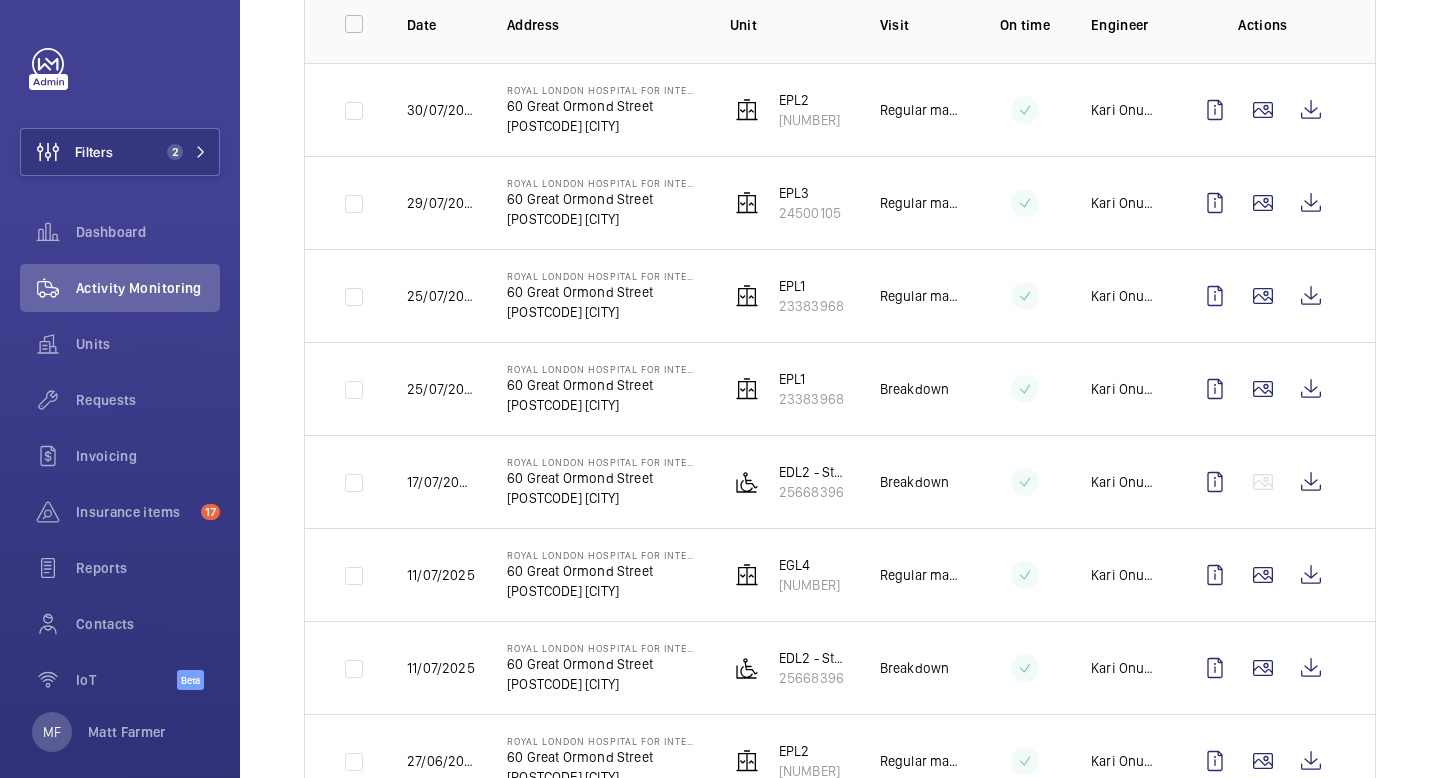scroll, scrollTop: 340, scrollLeft: 0, axis: vertical 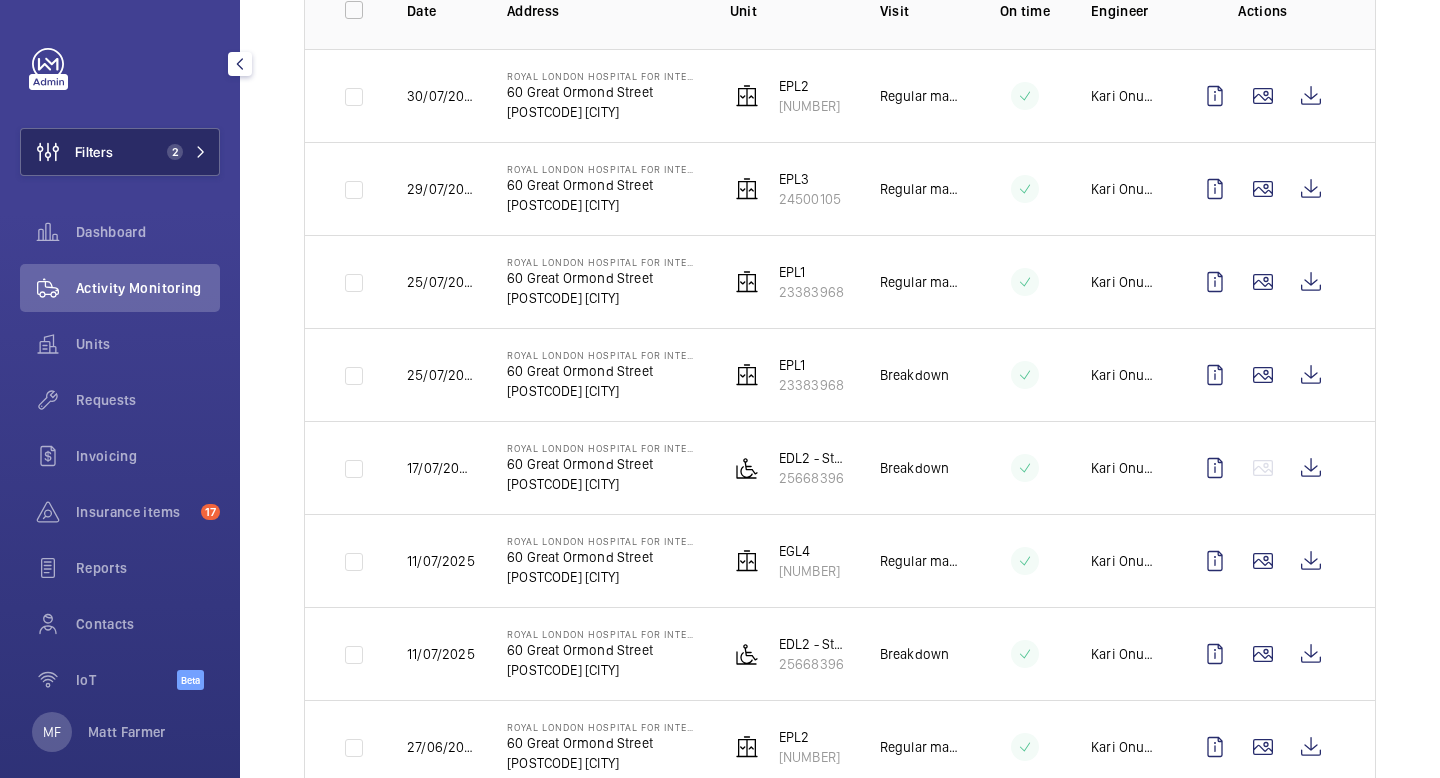 click on "Filters 2" 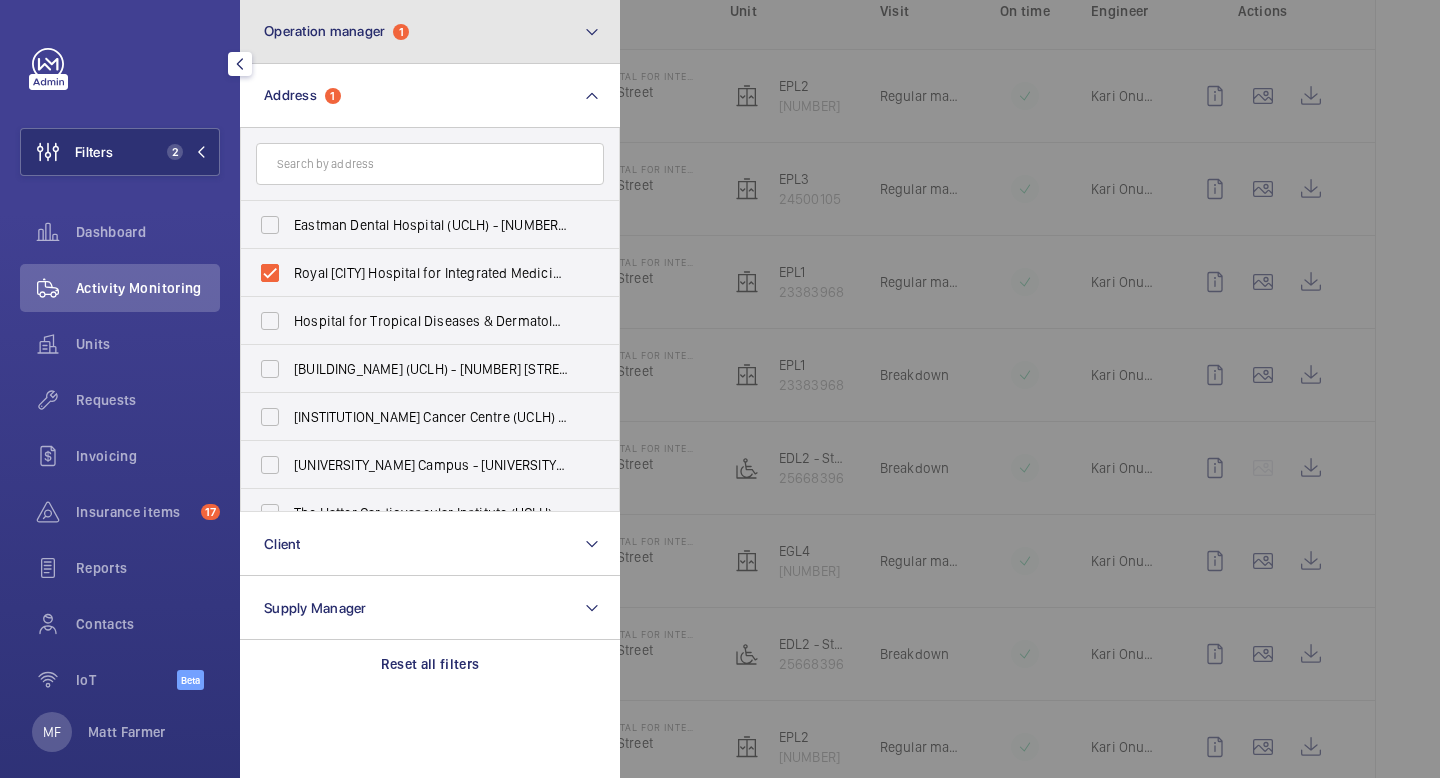 click on "Operation manager  1" 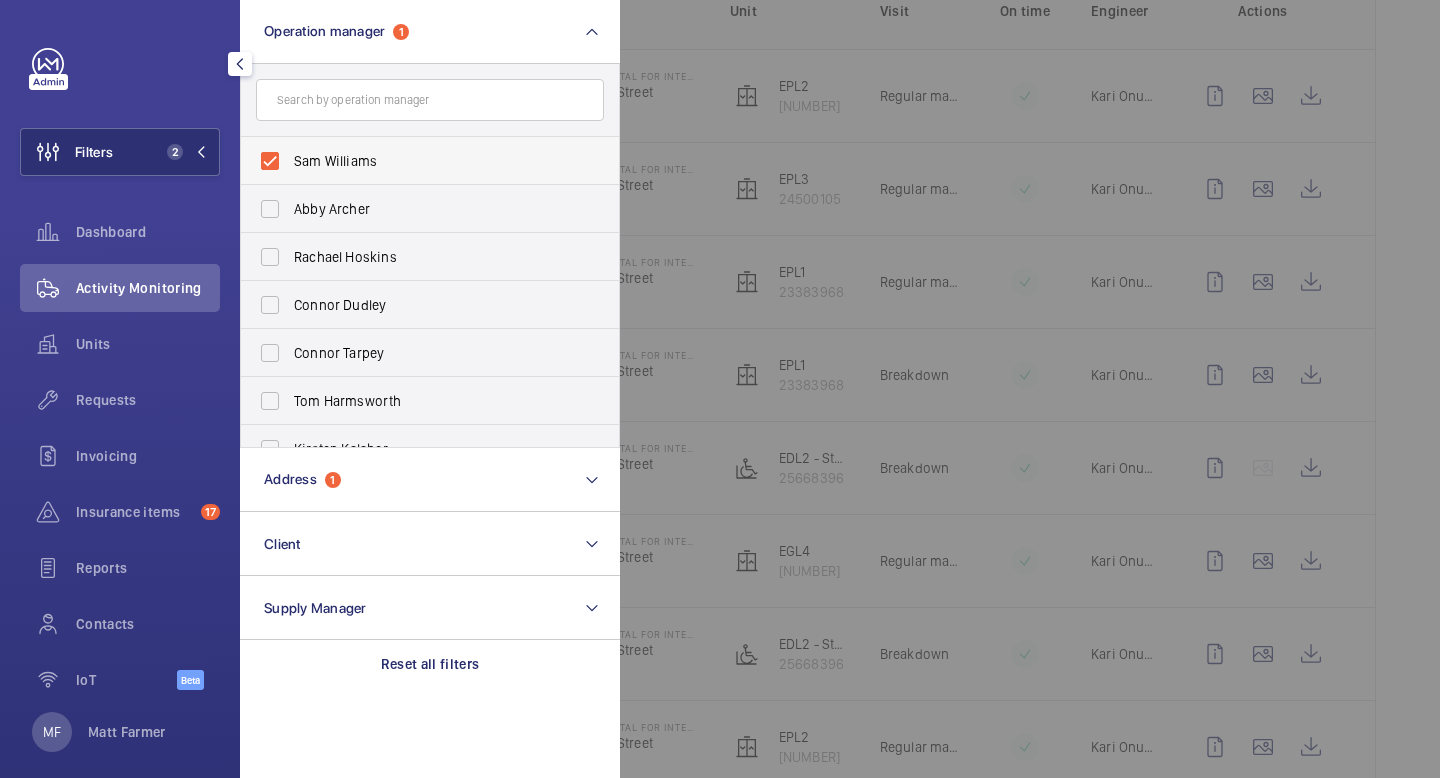click on "Sam Williams" at bounding box center (431, 161) 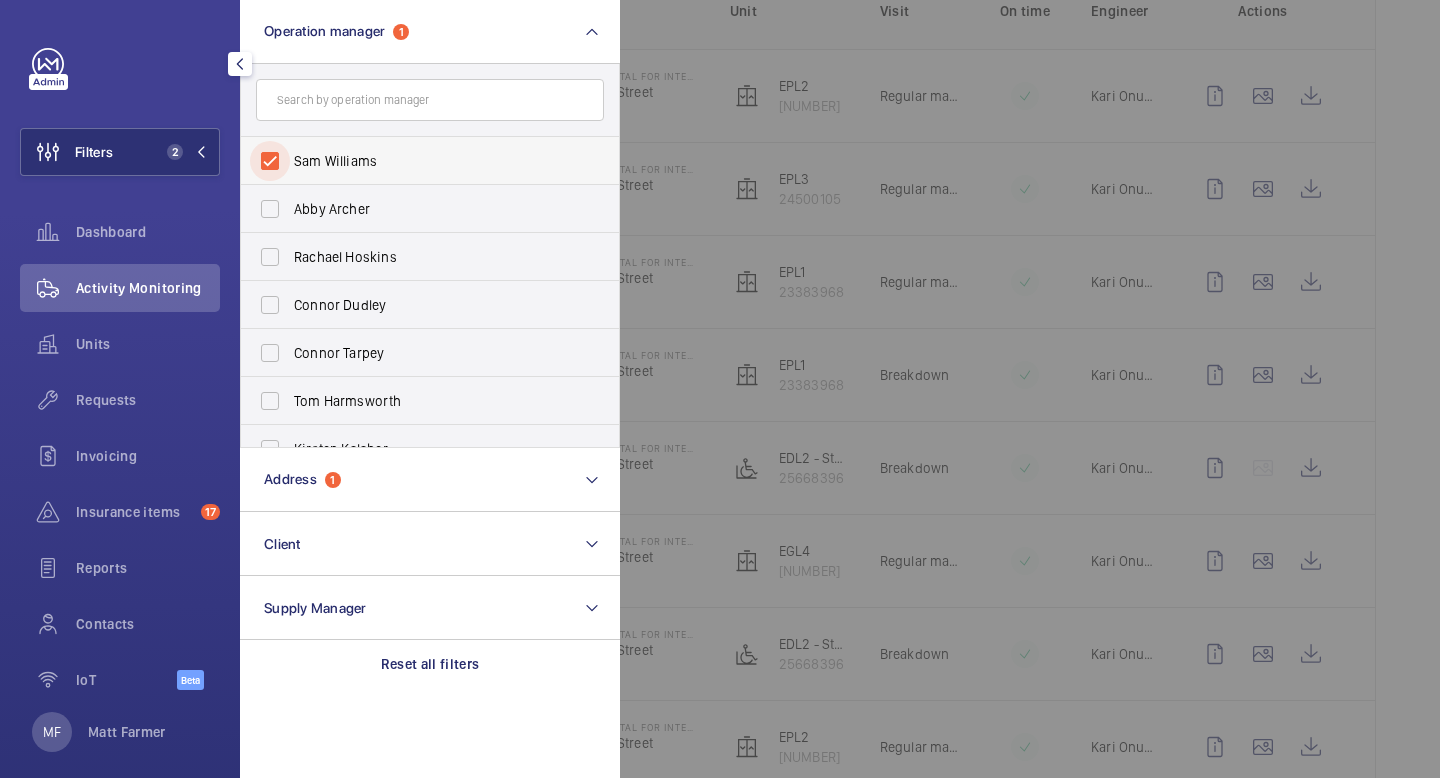click on "Sam Williams" at bounding box center [270, 161] 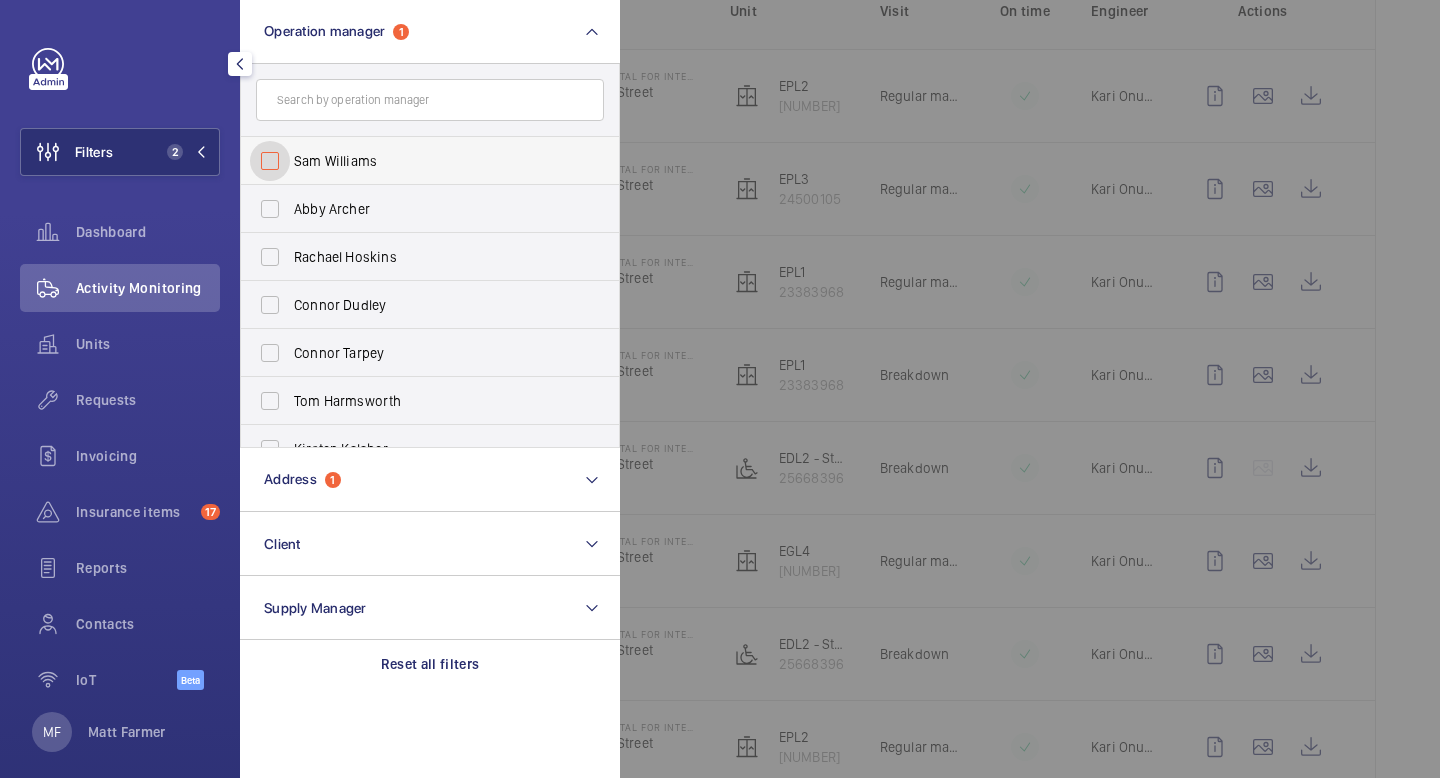 checkbox on "false" 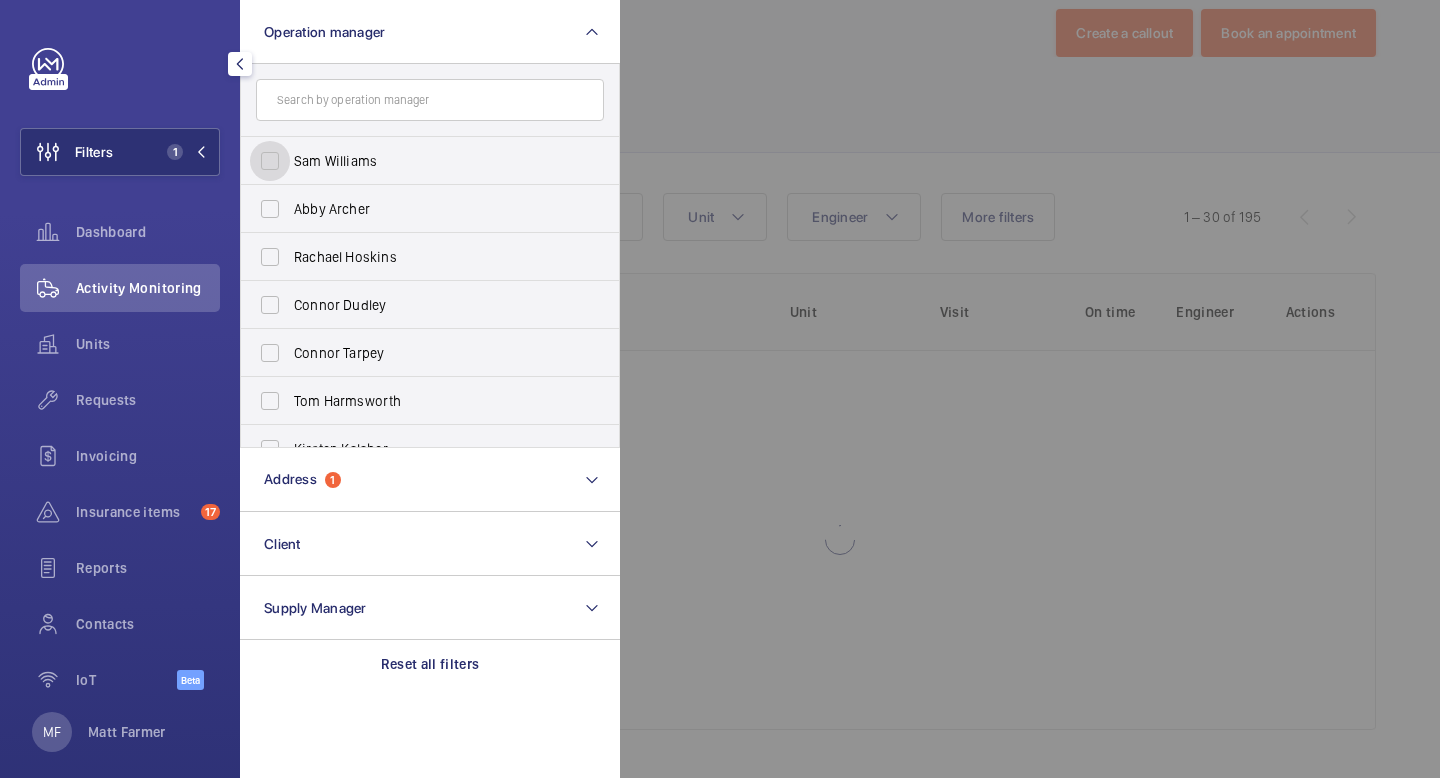 scroll, scrollTop: 39, scrollLeft: 0, axis: vertical 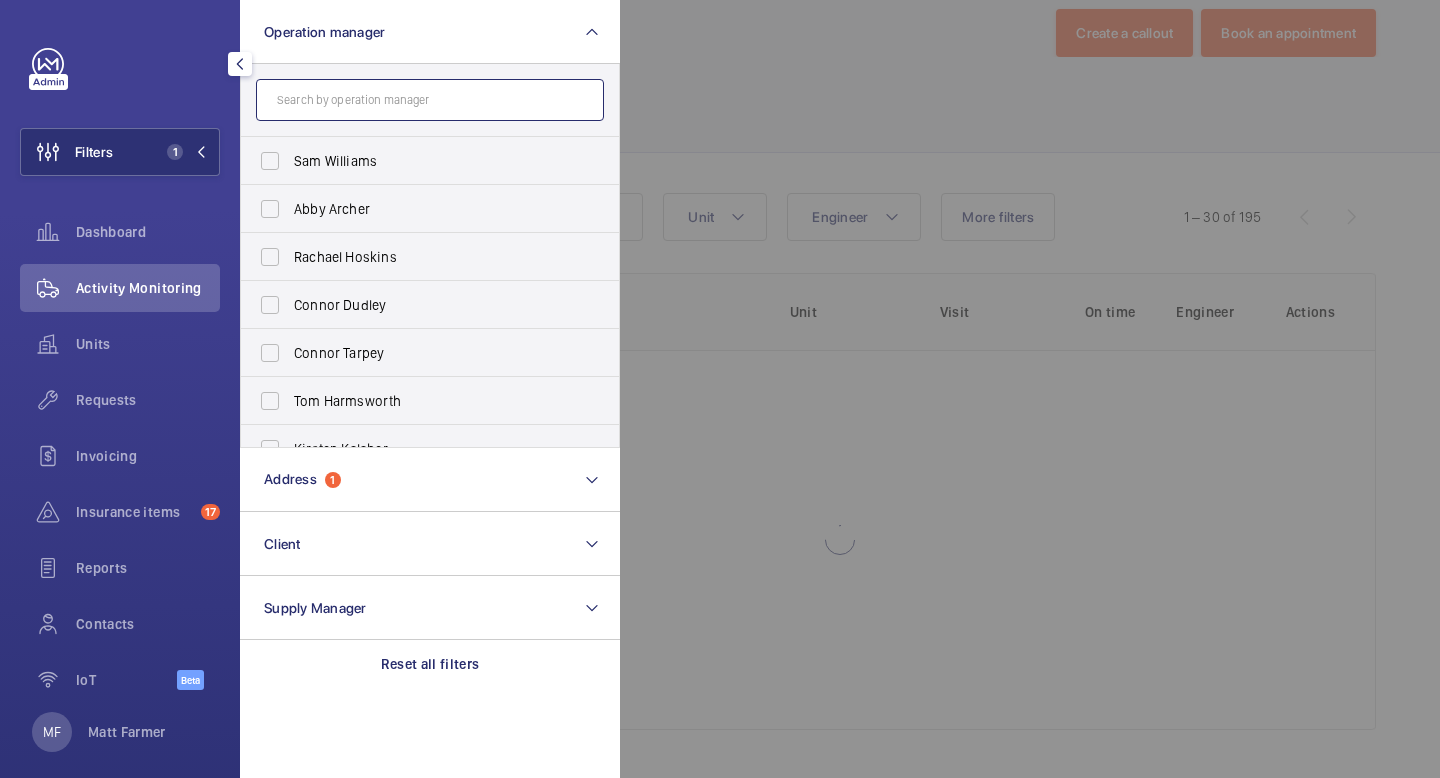click 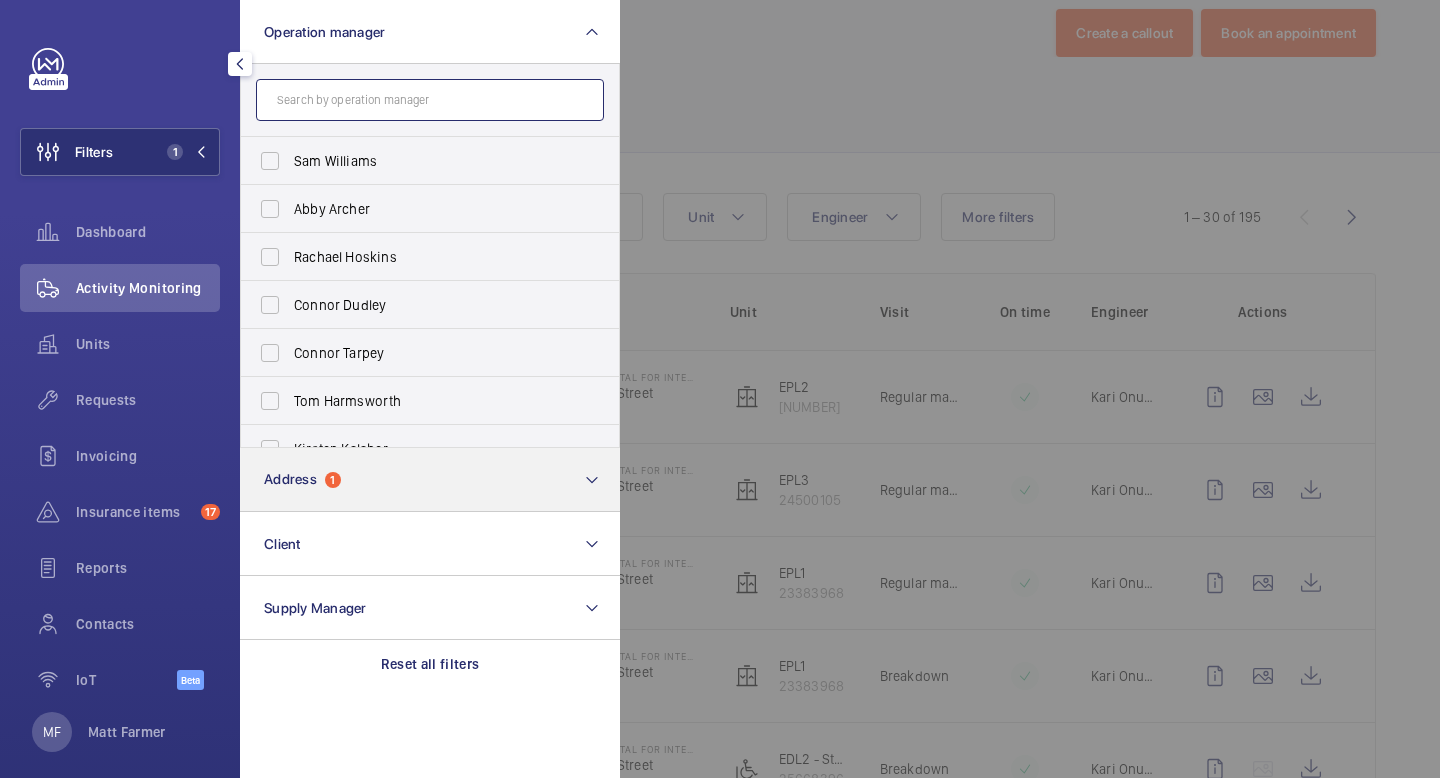 scroll, scrollTop: 340, scrollLeft: 0, axis: vertical 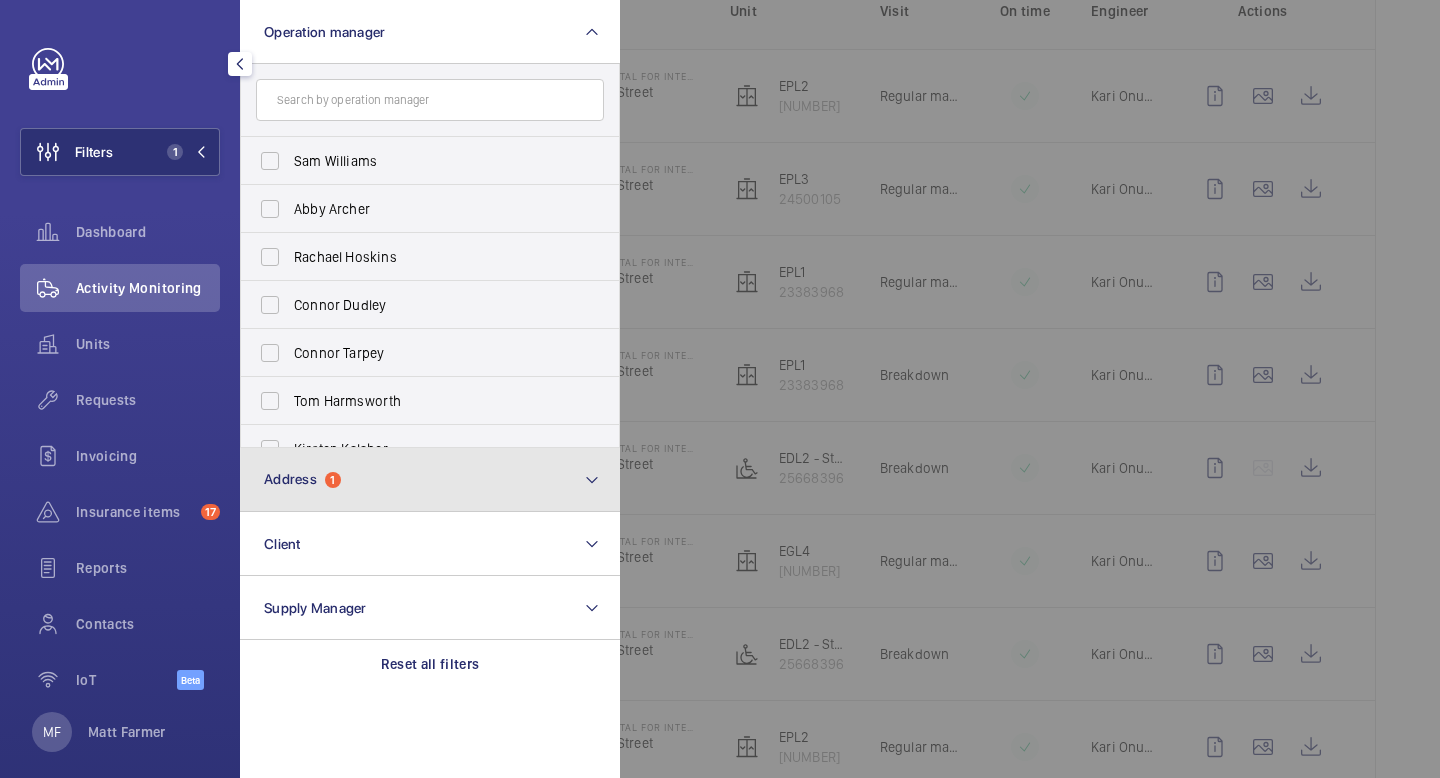 click on "Address  1" 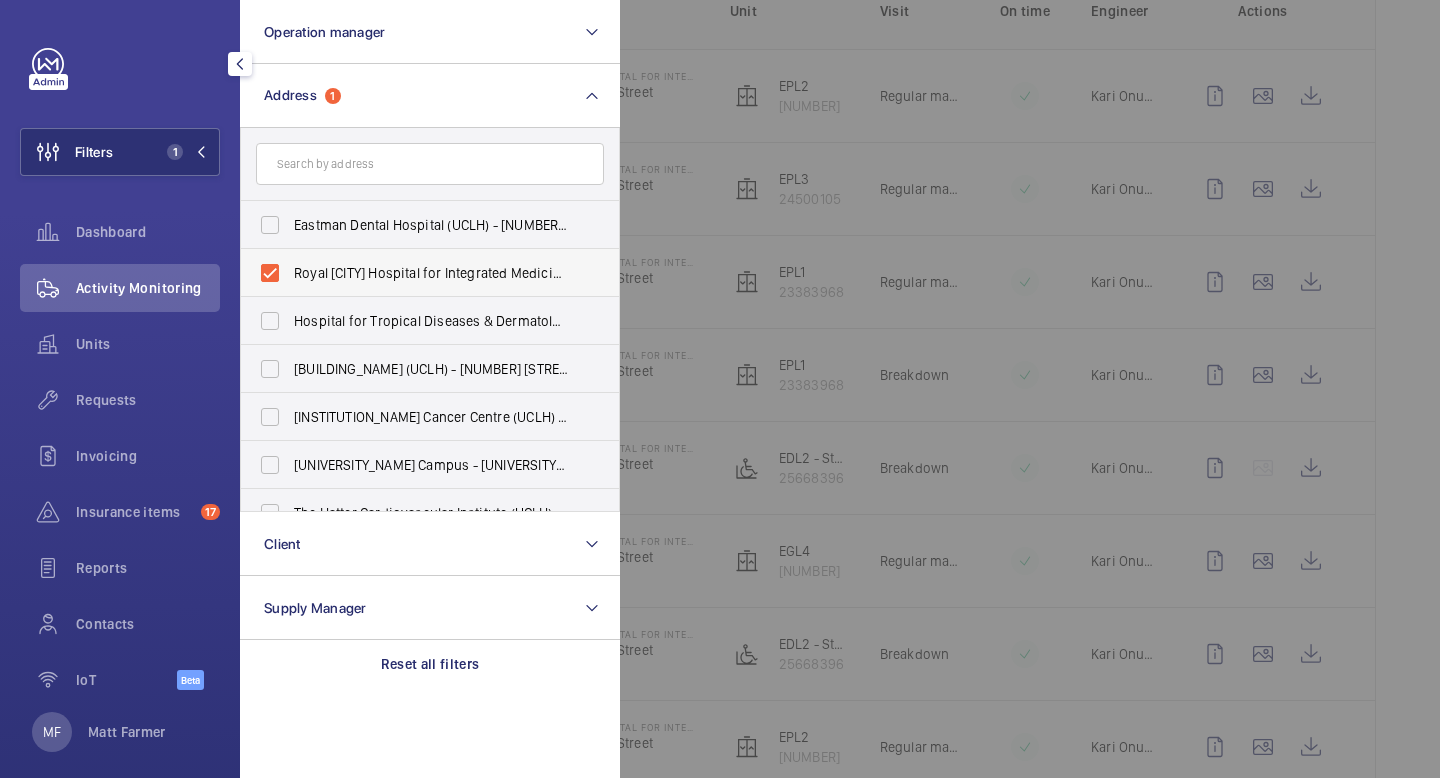 click on "Royal [CITY] Hospital for Integrated Medicine (UCLH) - [NUMBER] [STREET], [CITY] [POSTCODE]" at bounding box center [431, 273] 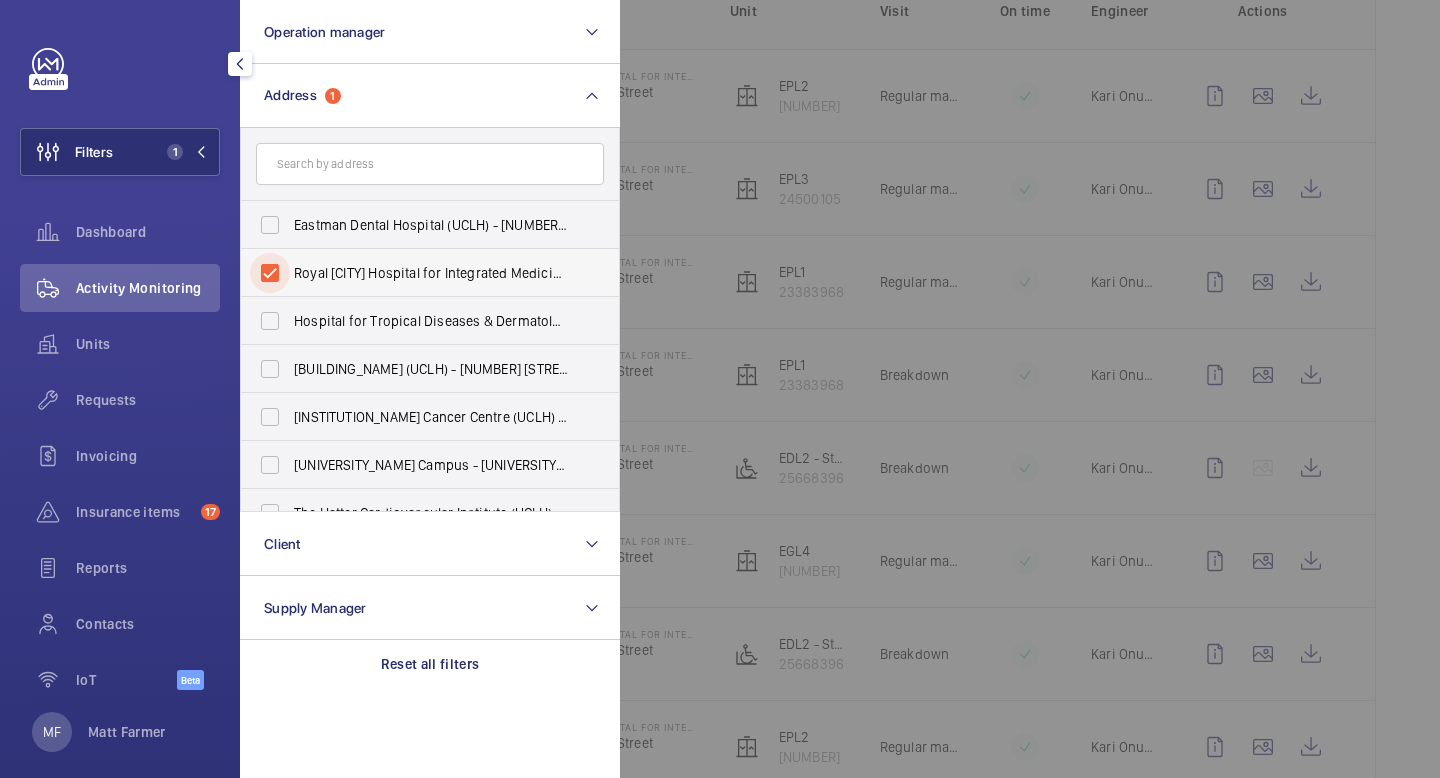 click on "Royal [CITY] Hospital for Integrated Medicine (UCLH) - [NUMBER] [STREET], [CITY] [POSTCODE]" at bounding box center [270, 273] 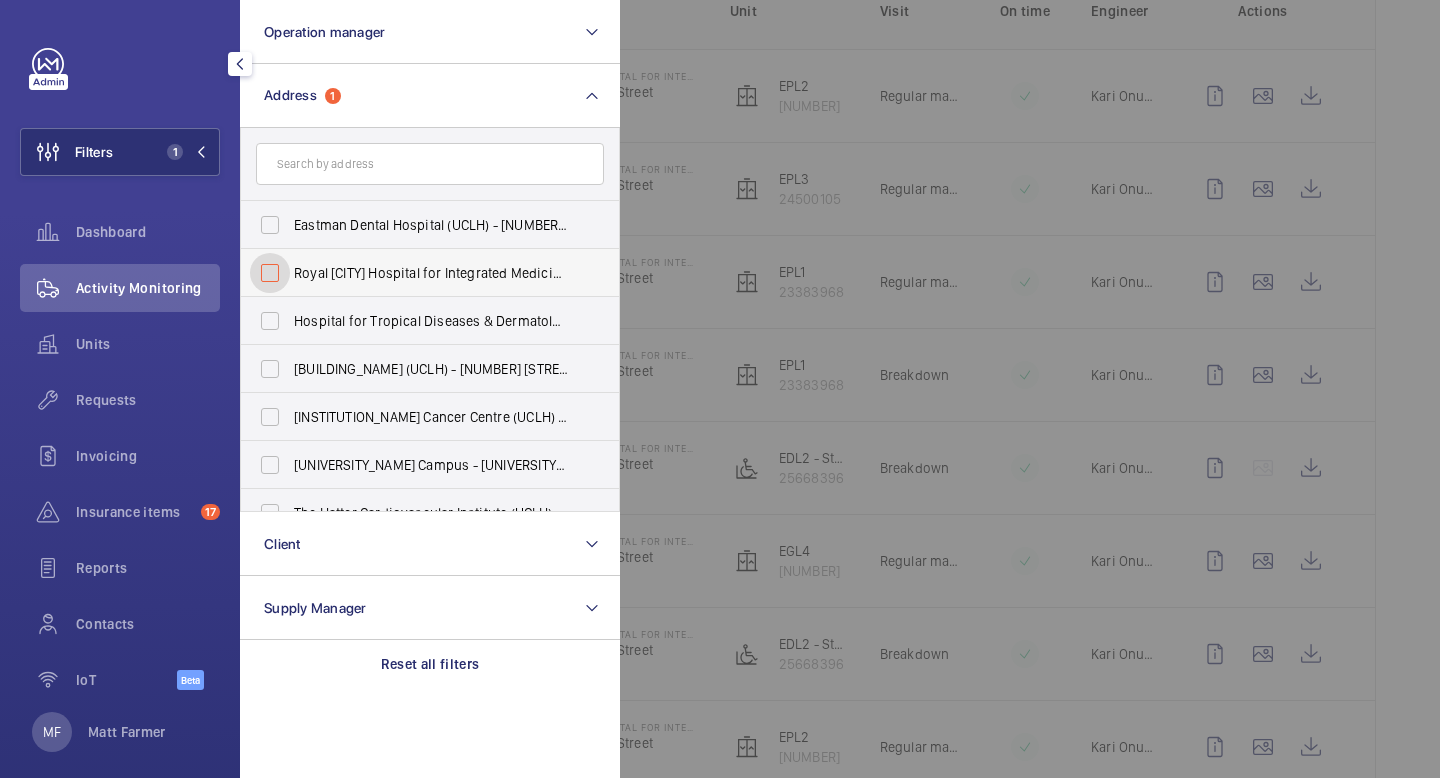checkbox on "false" 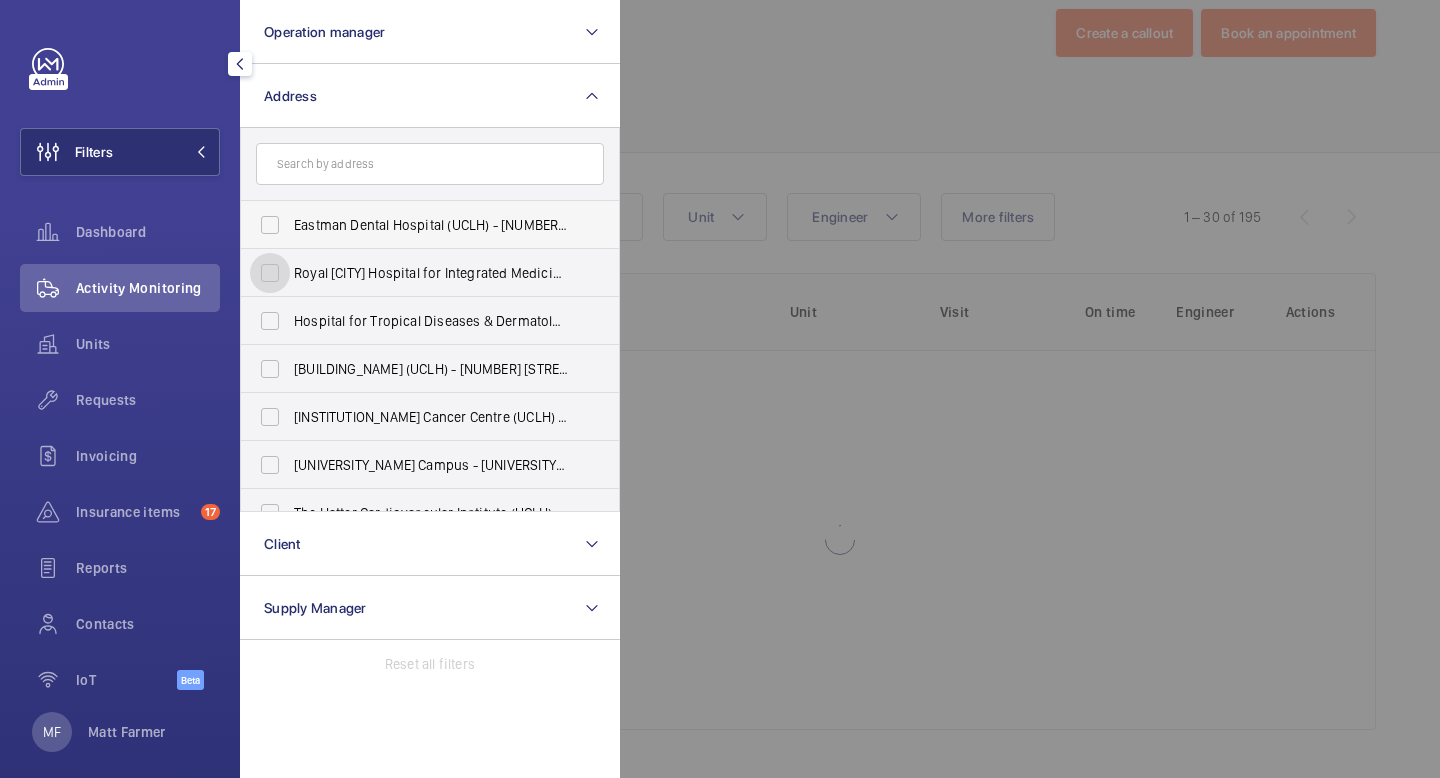 scroll, scrollTop: 39, scrollLeft: 0, axis: vertical 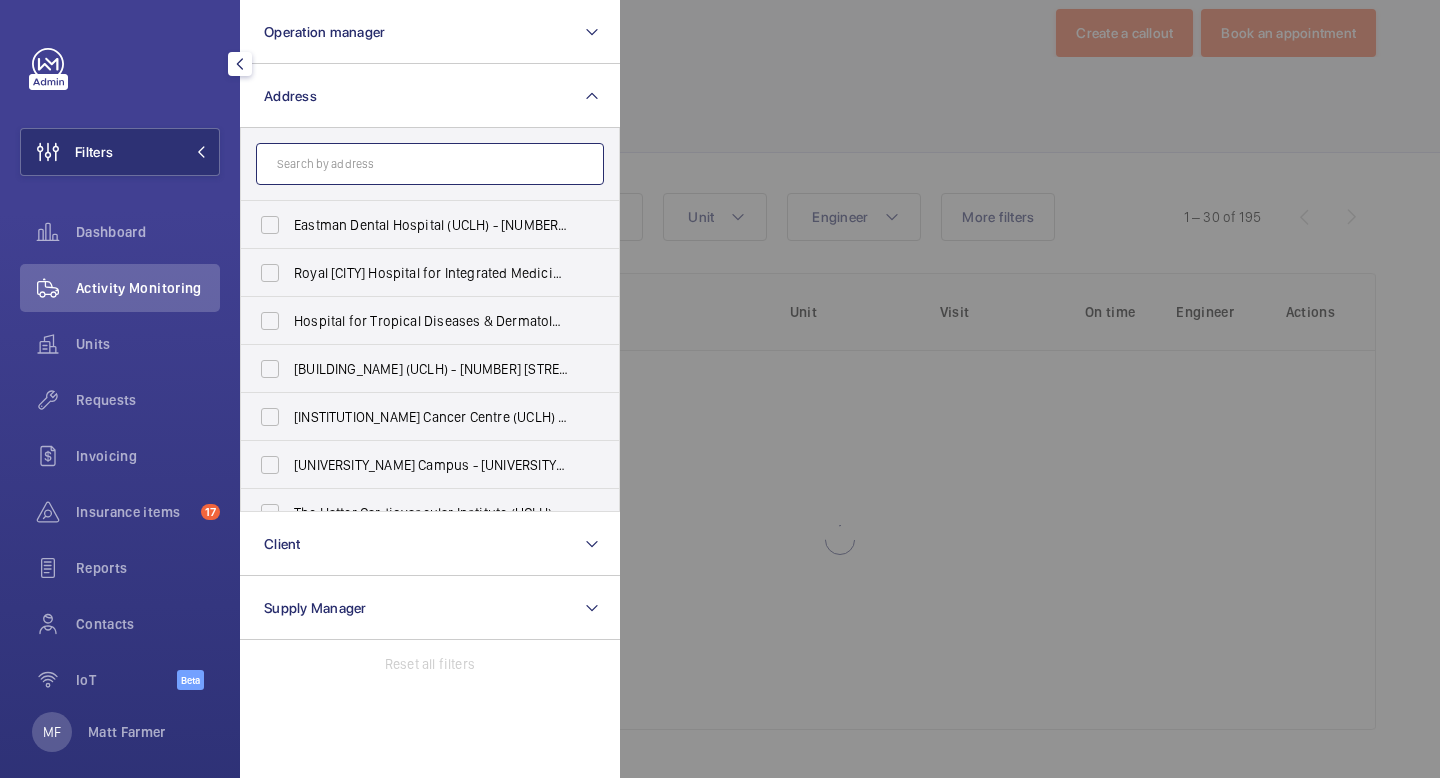 click 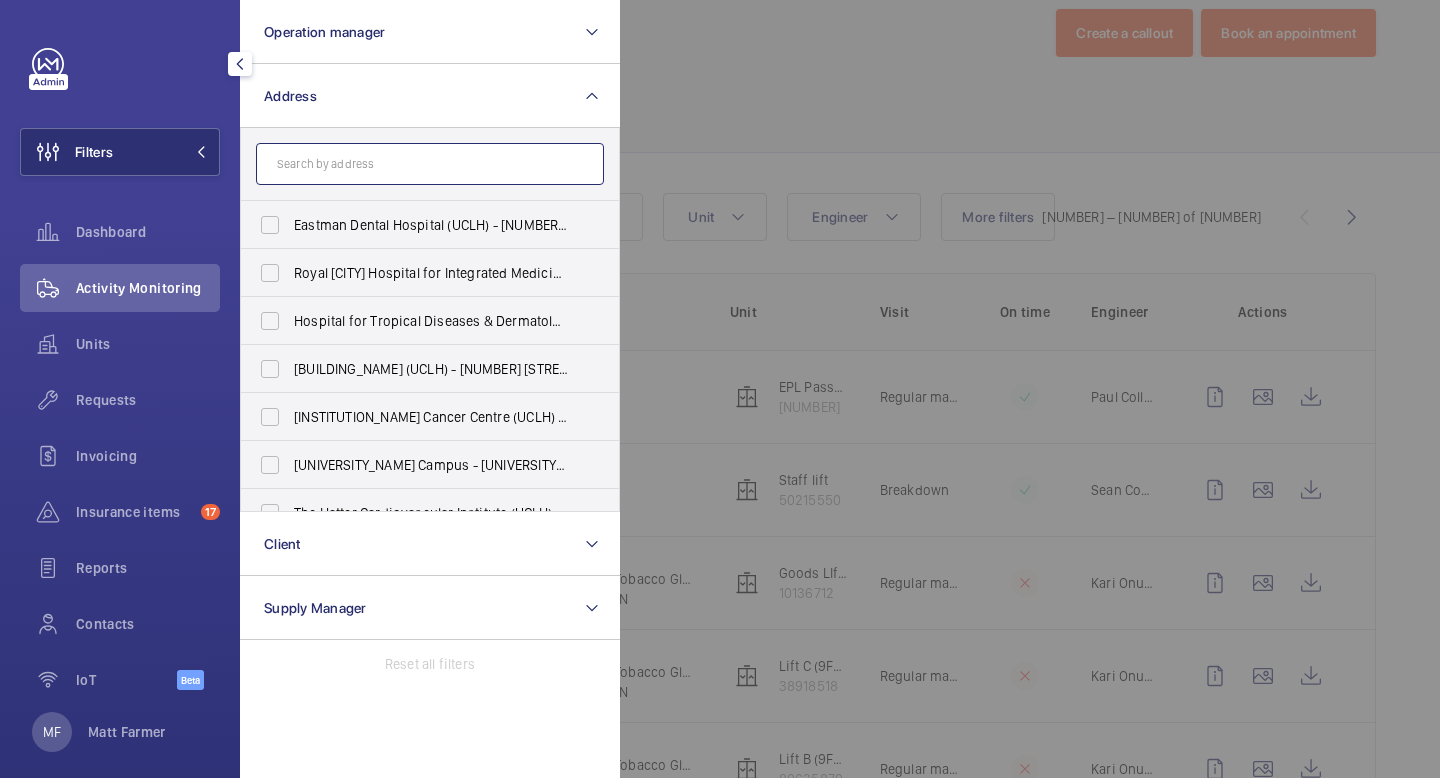 scroll, scrollTop: 340, scrollLeft: 0, axis: vertical 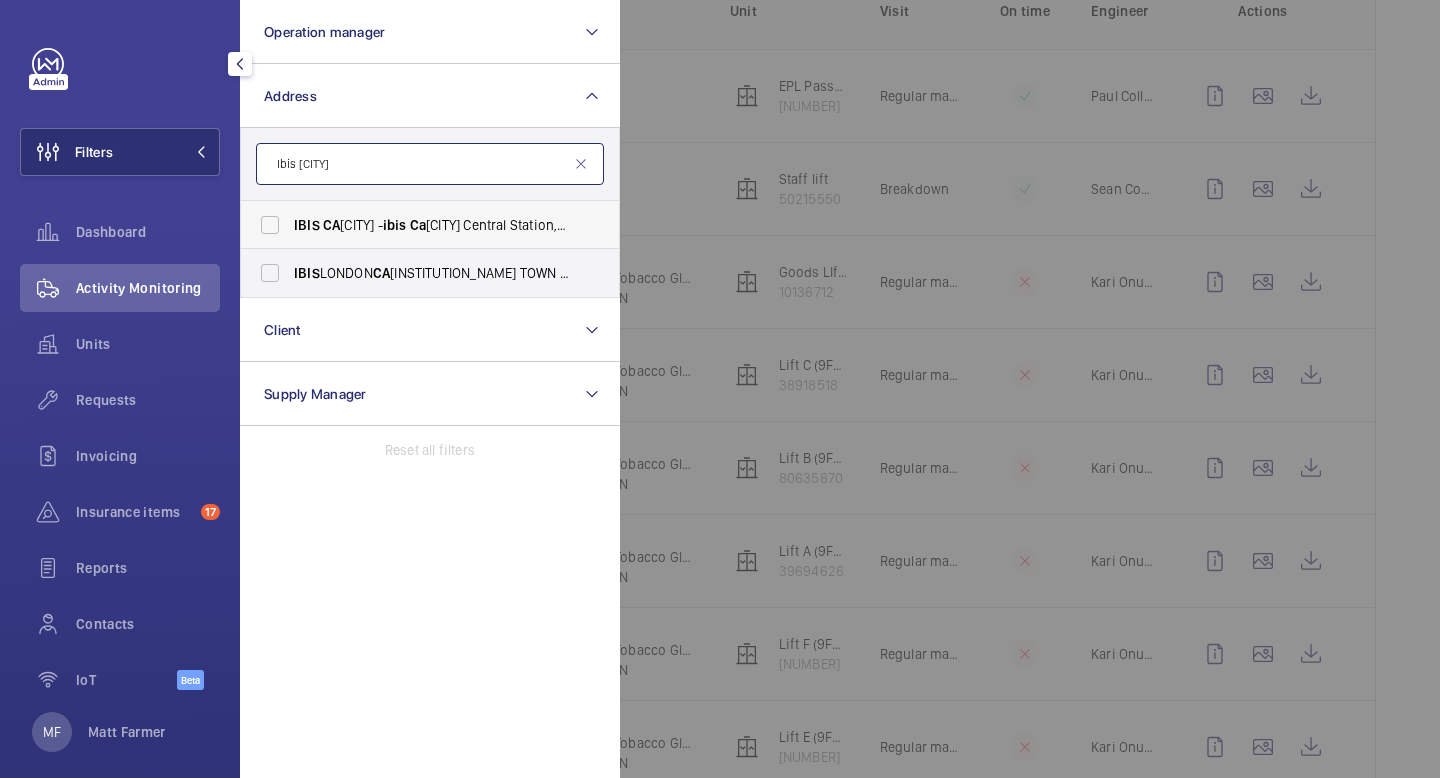 type on "Ibis [CITY]" 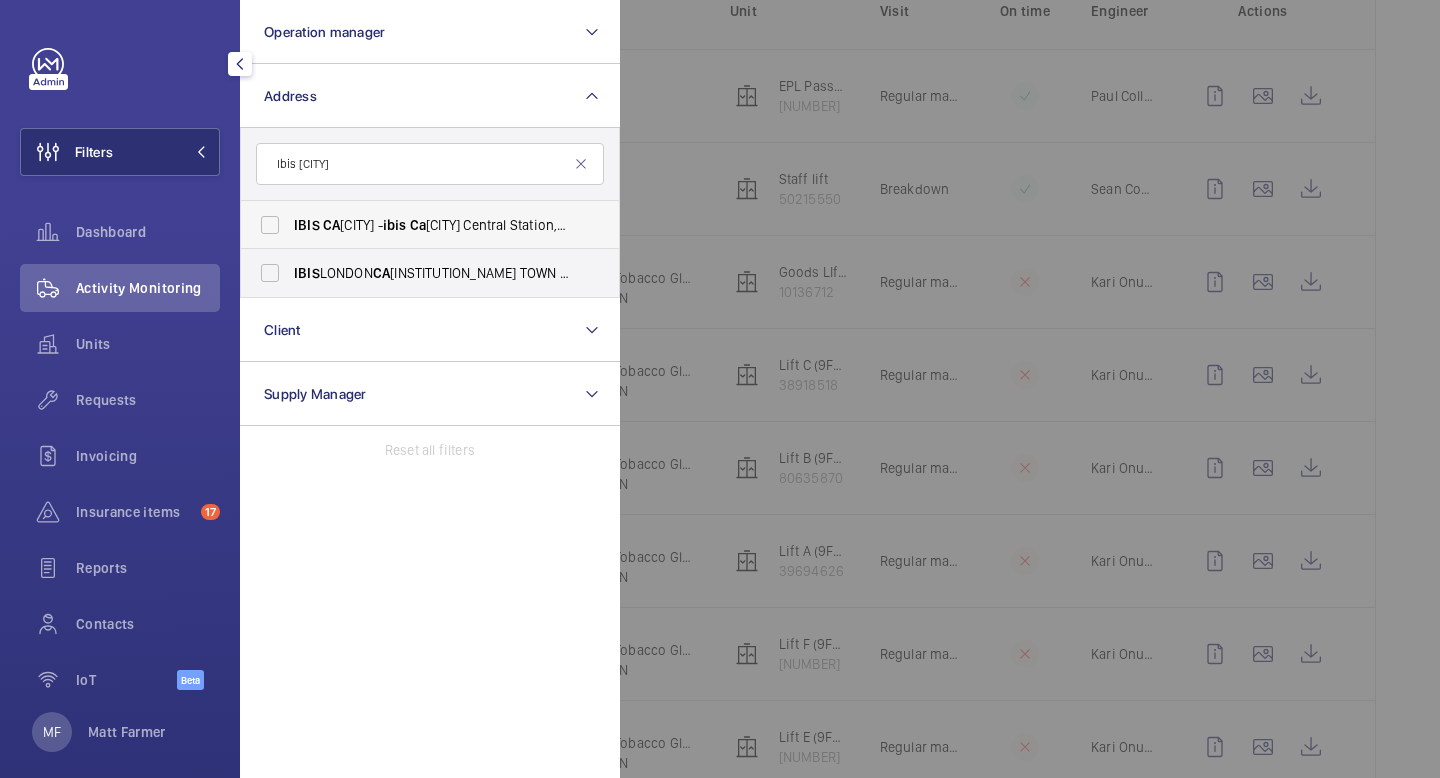 click on "IBIS [CITY] - ibis [CITY] Central Station, [CITY] [POSTCODE]" at bounding box center (415, 225) 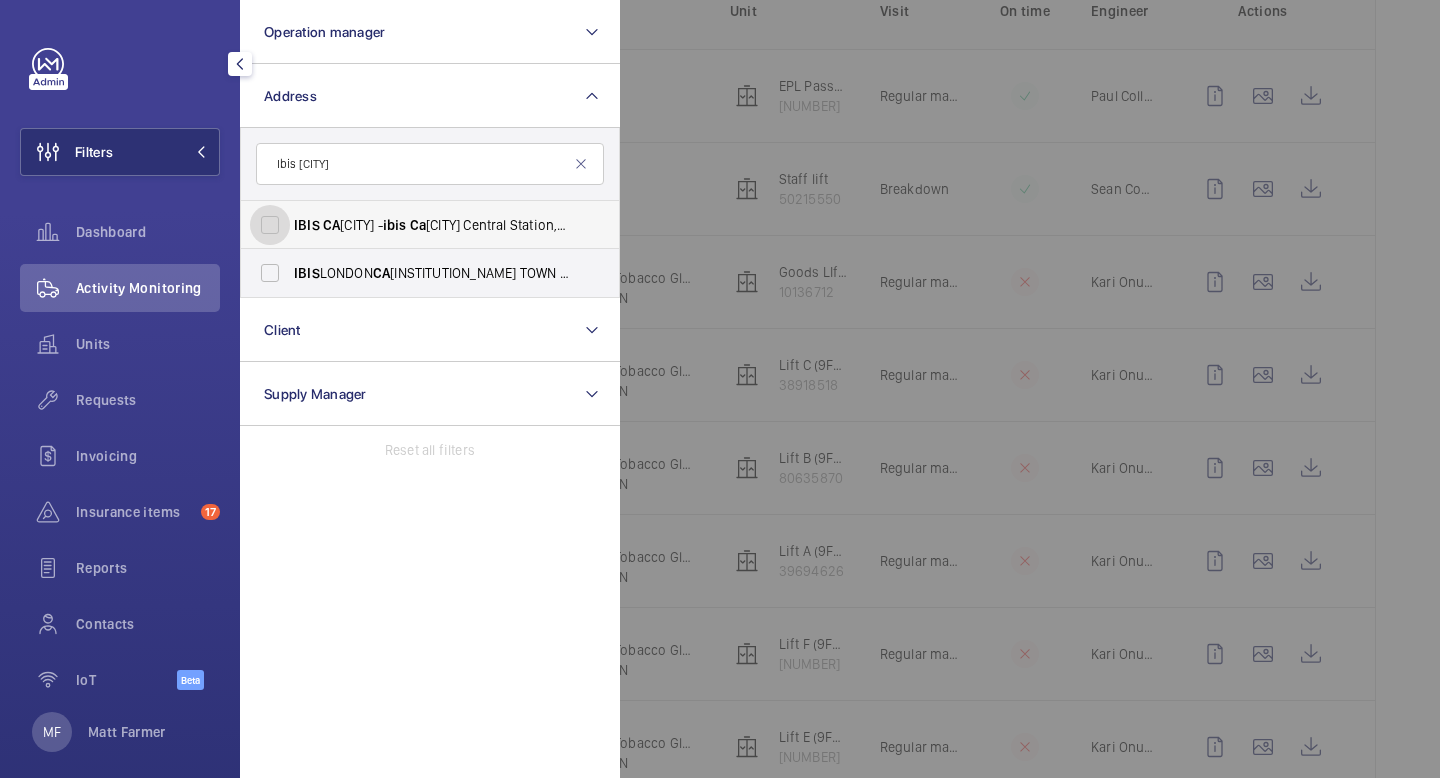 click on "IBIS [CITY] - ibis [CITY] Central Station, [CITY] [POSTCODE]" at bounding box center [270, 225] 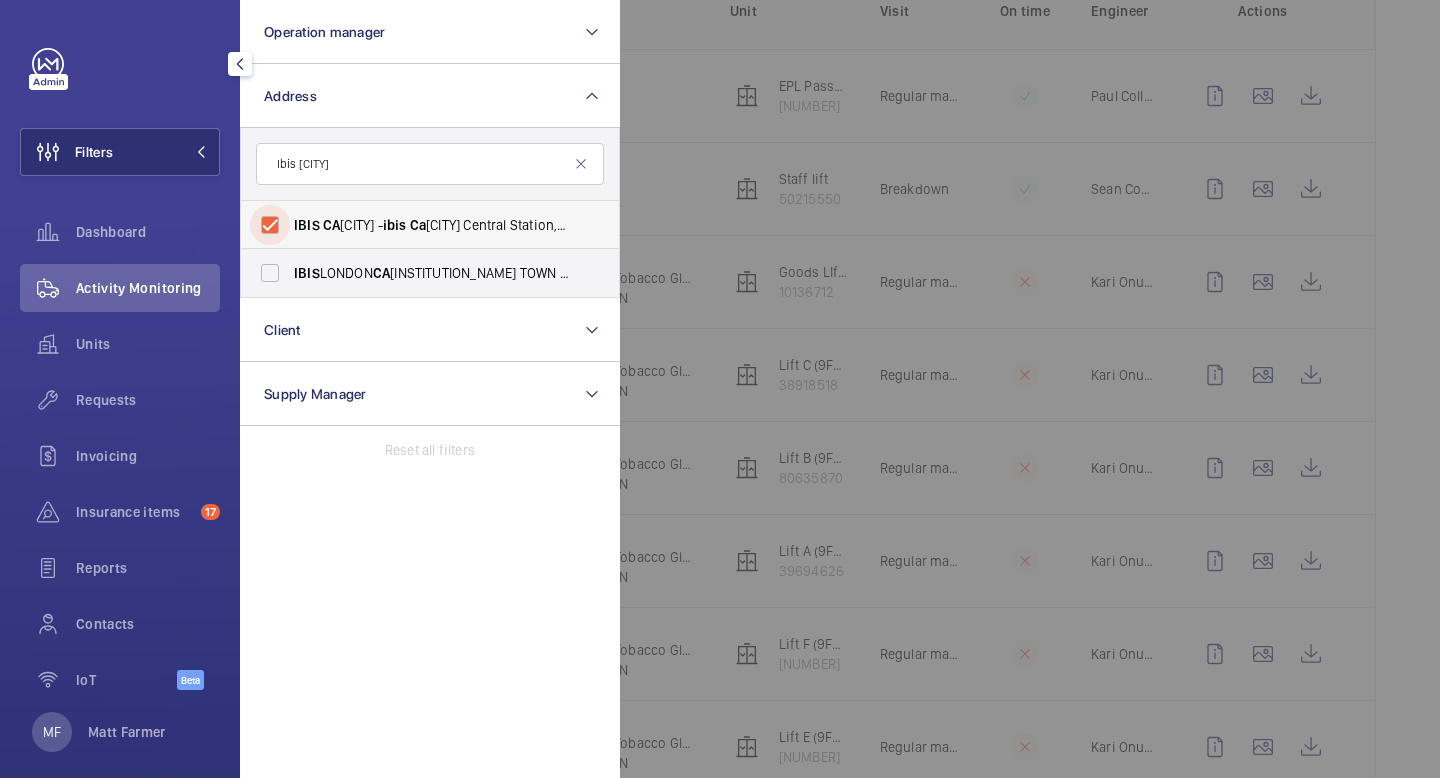 checkbox on "true" 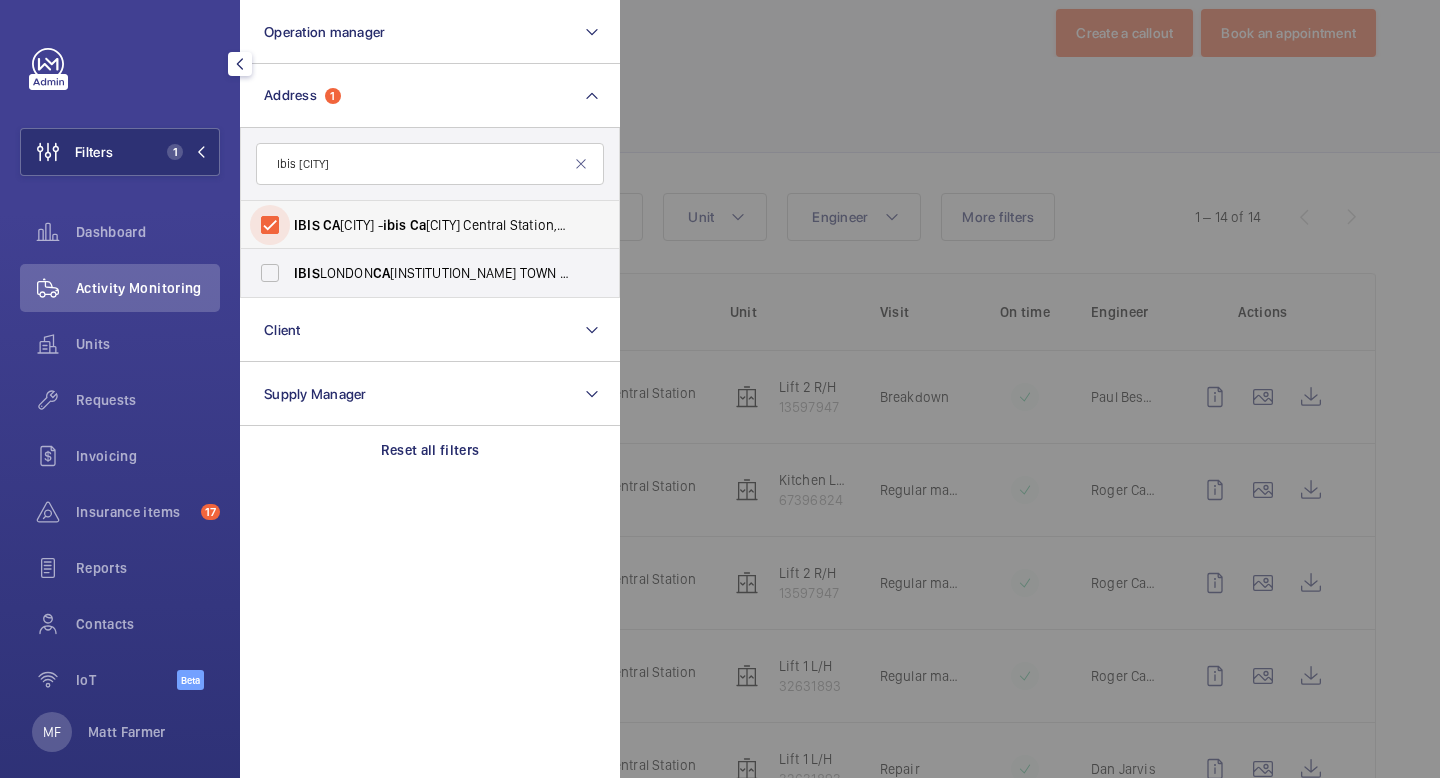 scroll, scrollTop: 340, scrollLeft: 0, axis: vertical 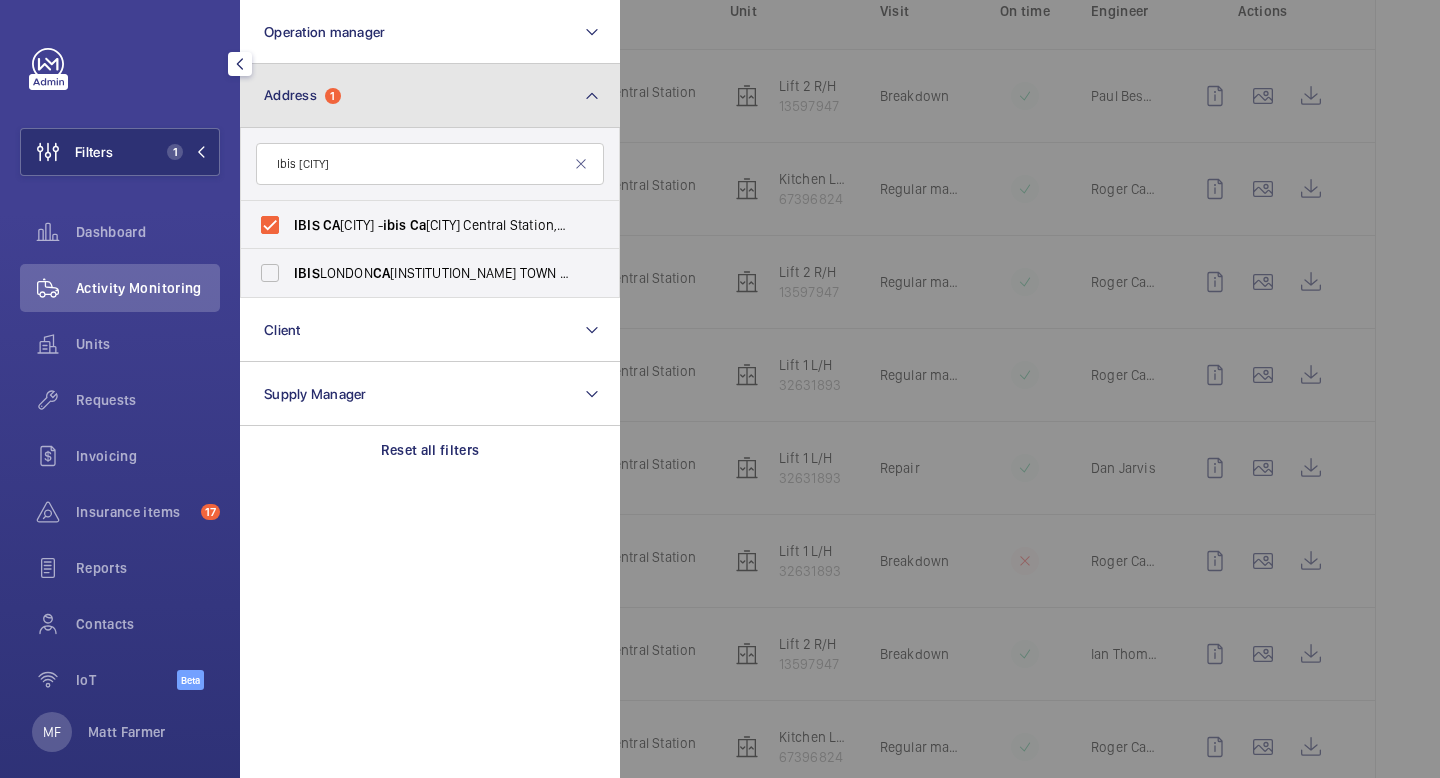 click on "Address  1" 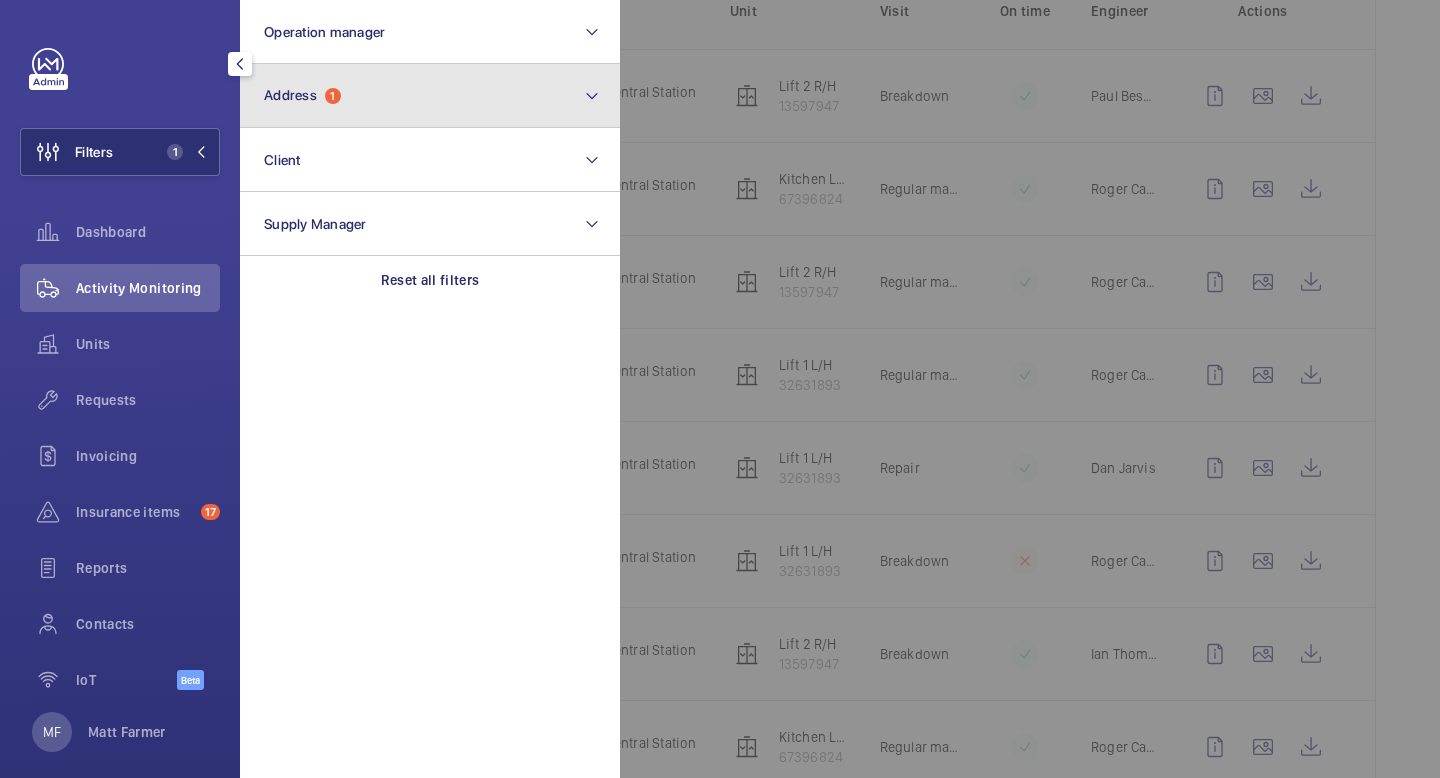 click on "Address  1" 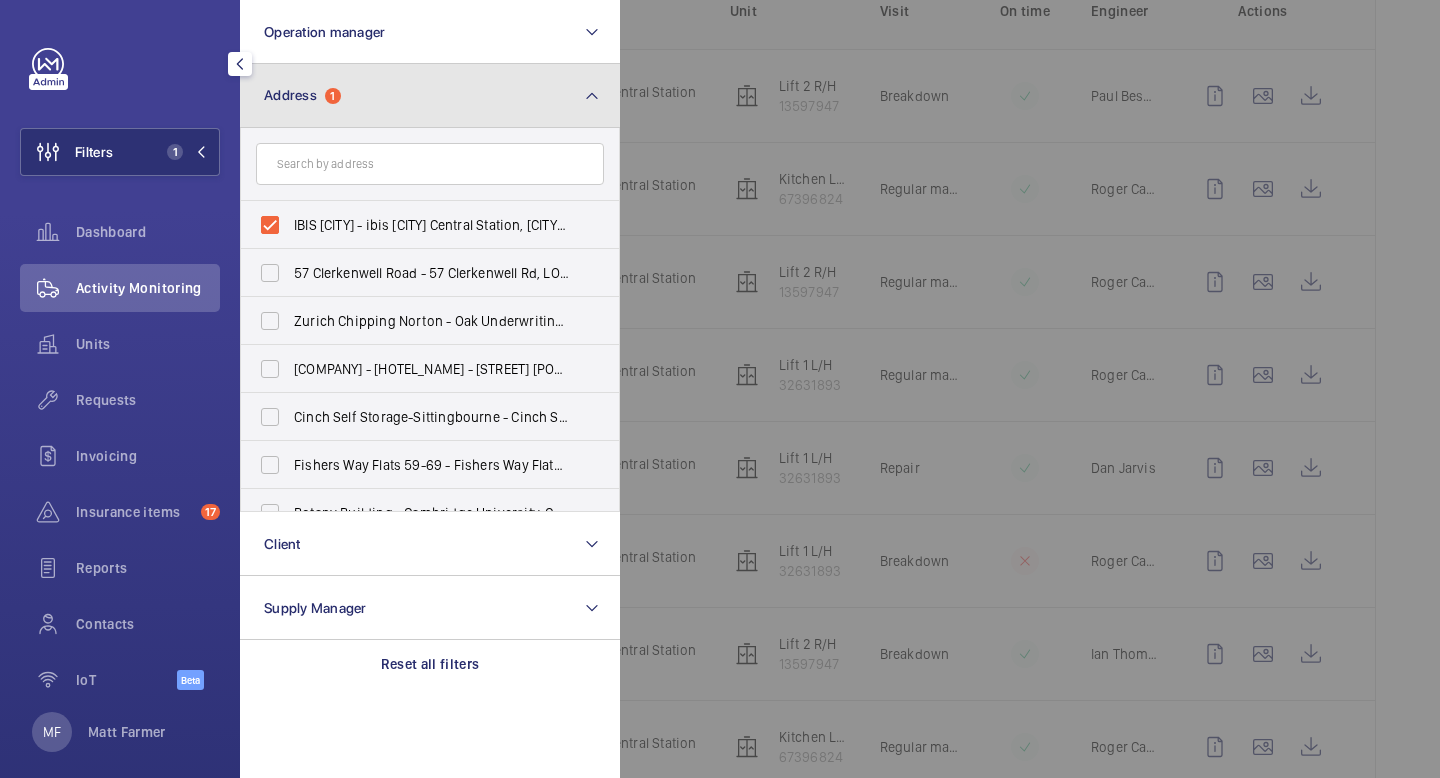 click on "Address  1" 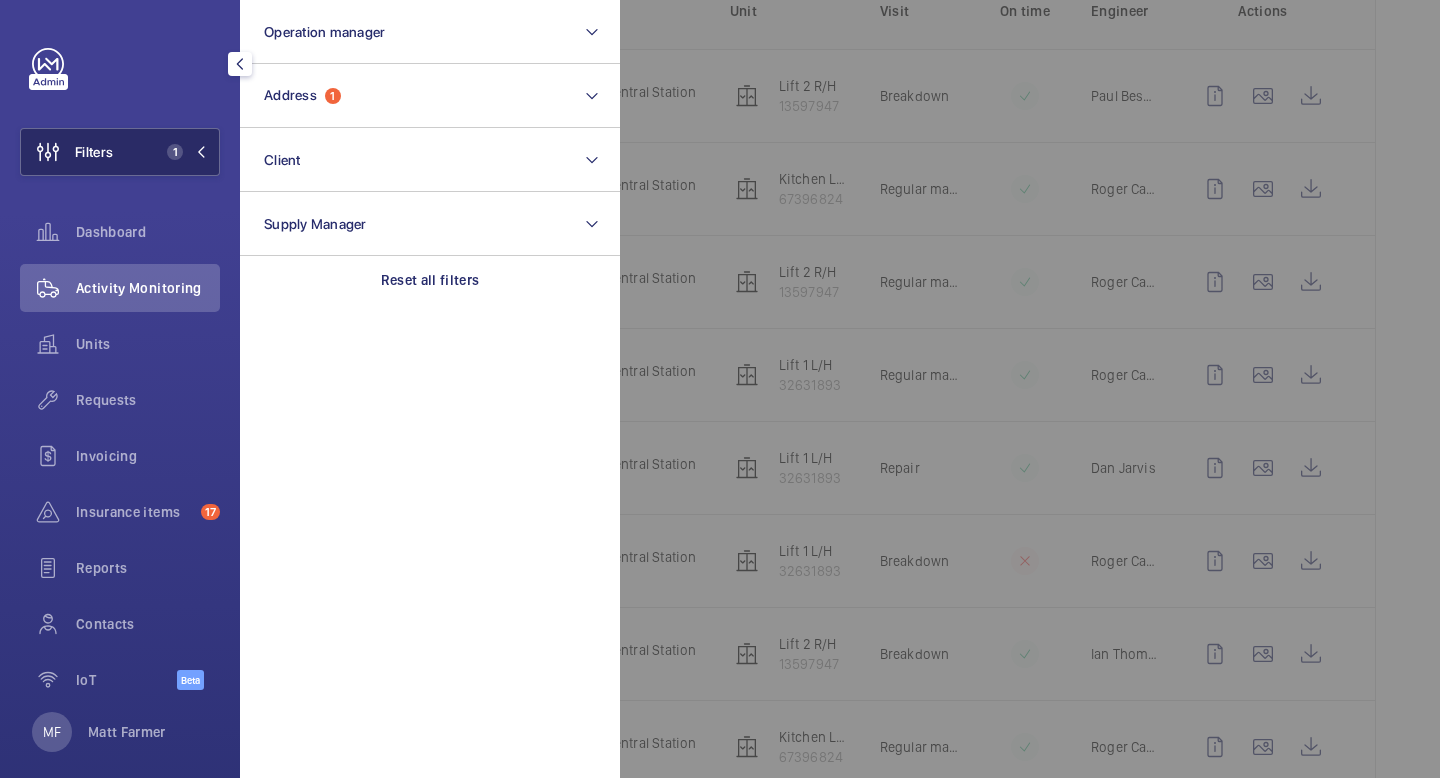 click on "Filters 1" 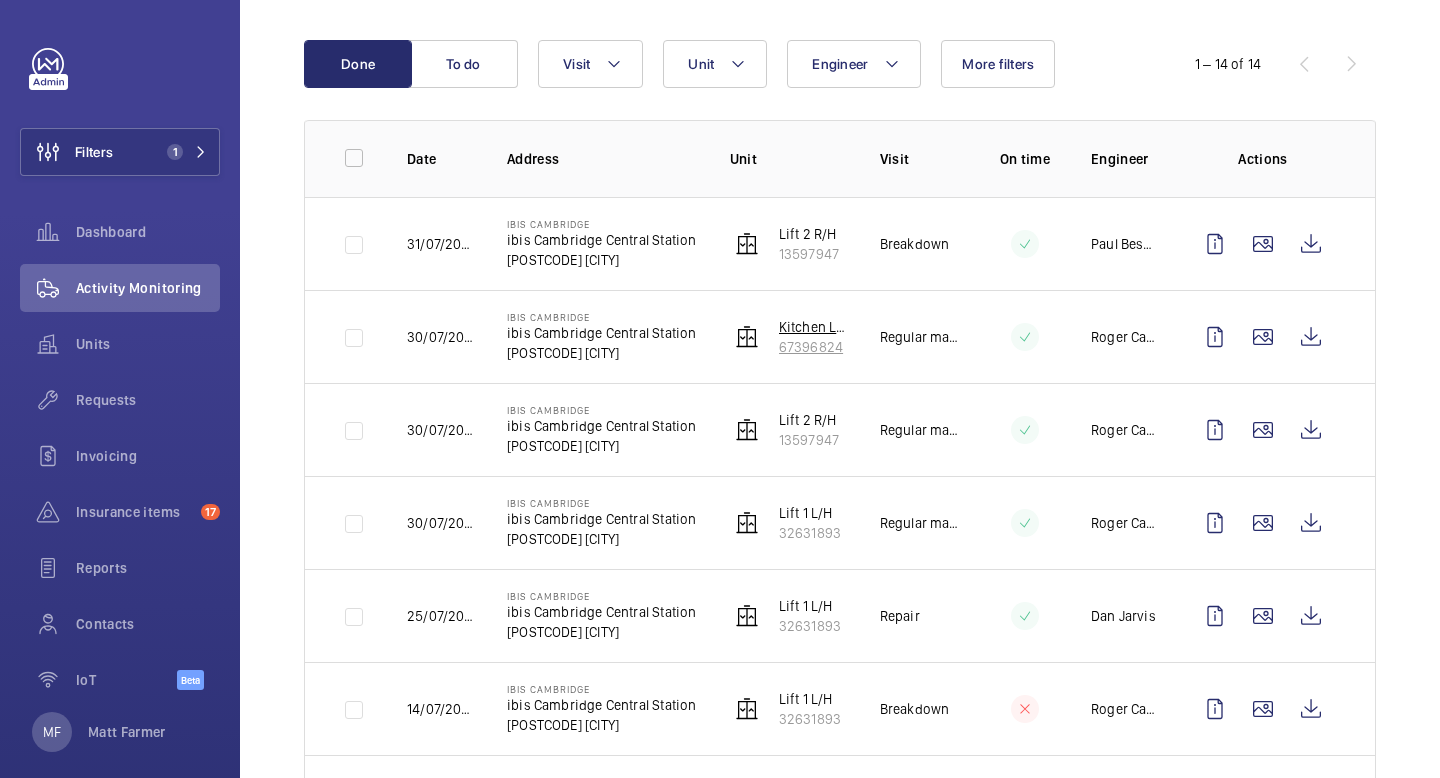 scroll, scrollTop: 214, scrollLeft: 0, axis: vertical 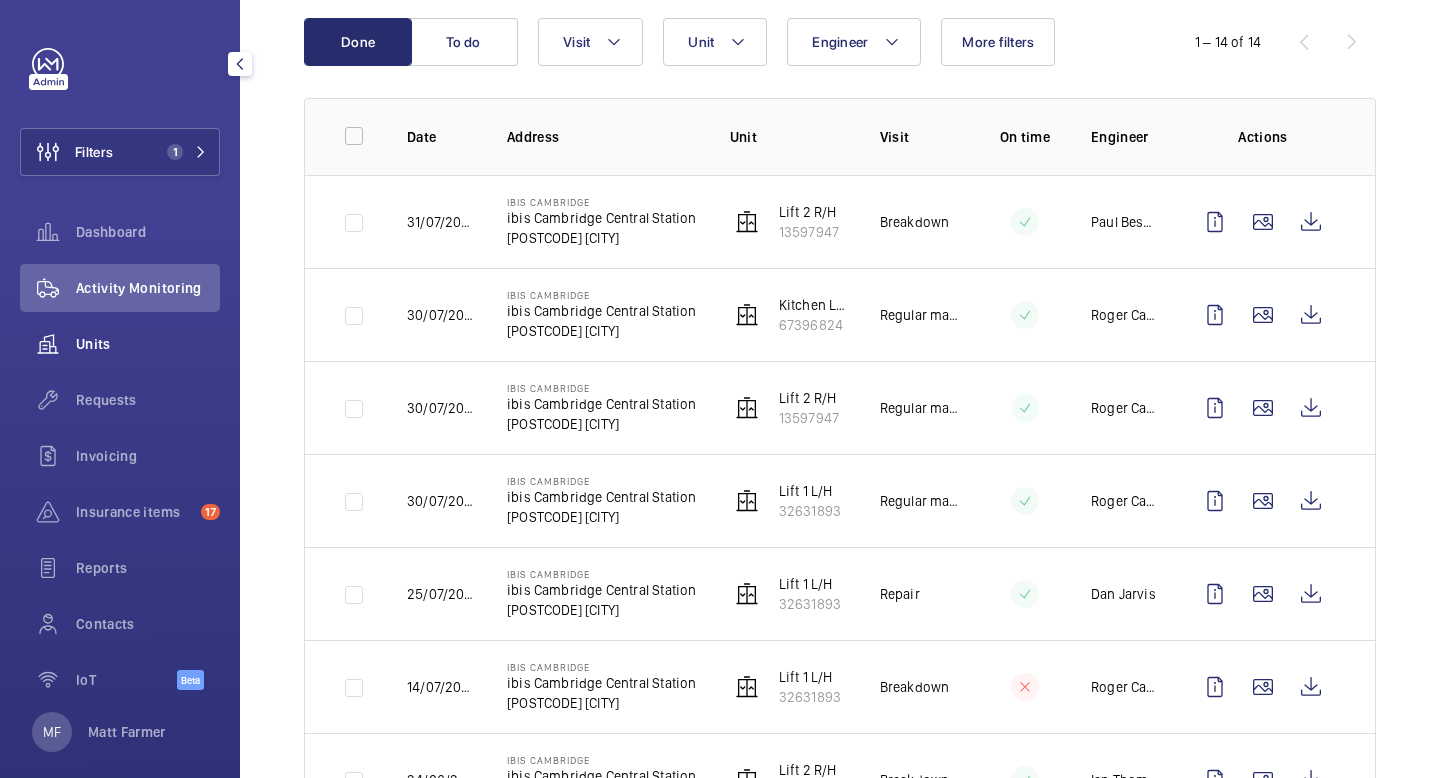click on "Units" 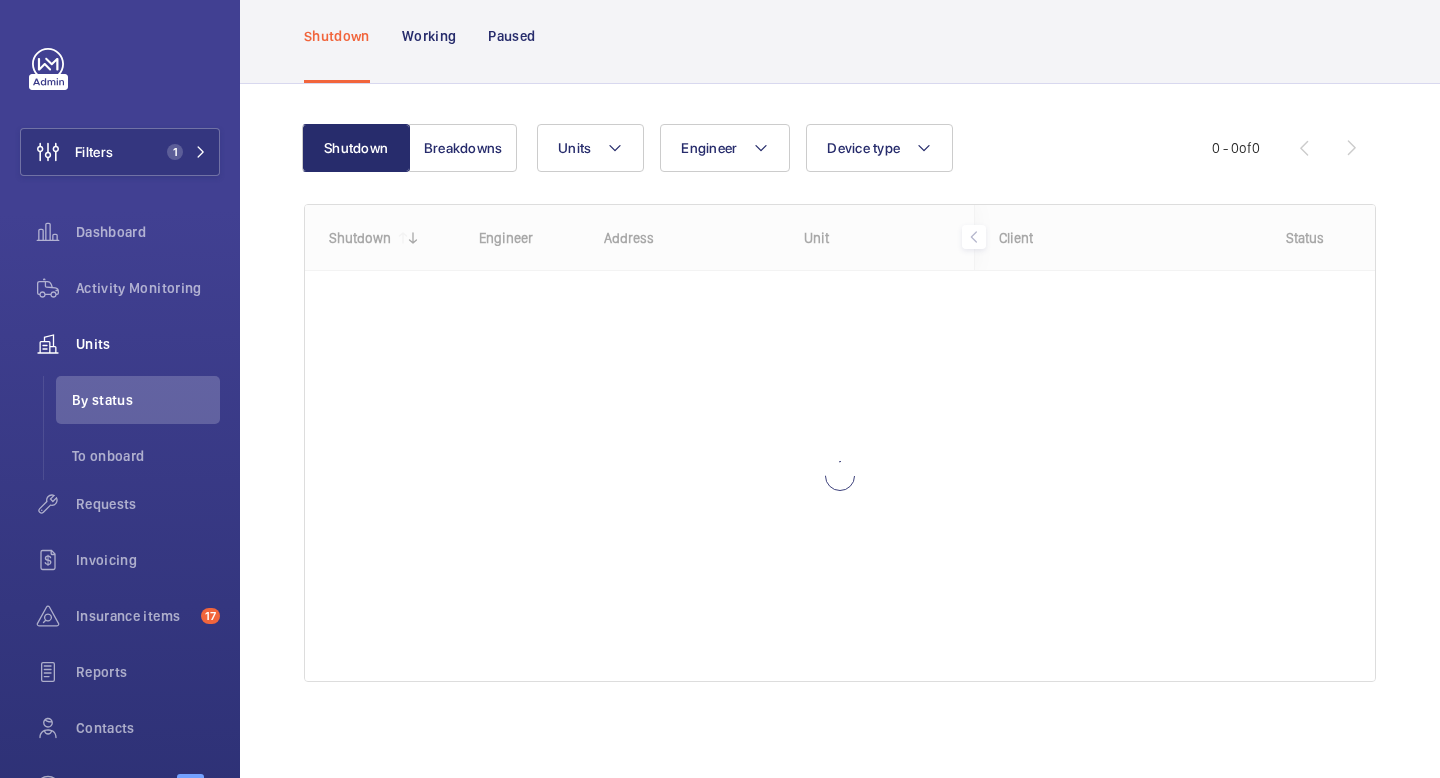 scroll, scrollTop: 0, scrollLeft: 0, axis: both 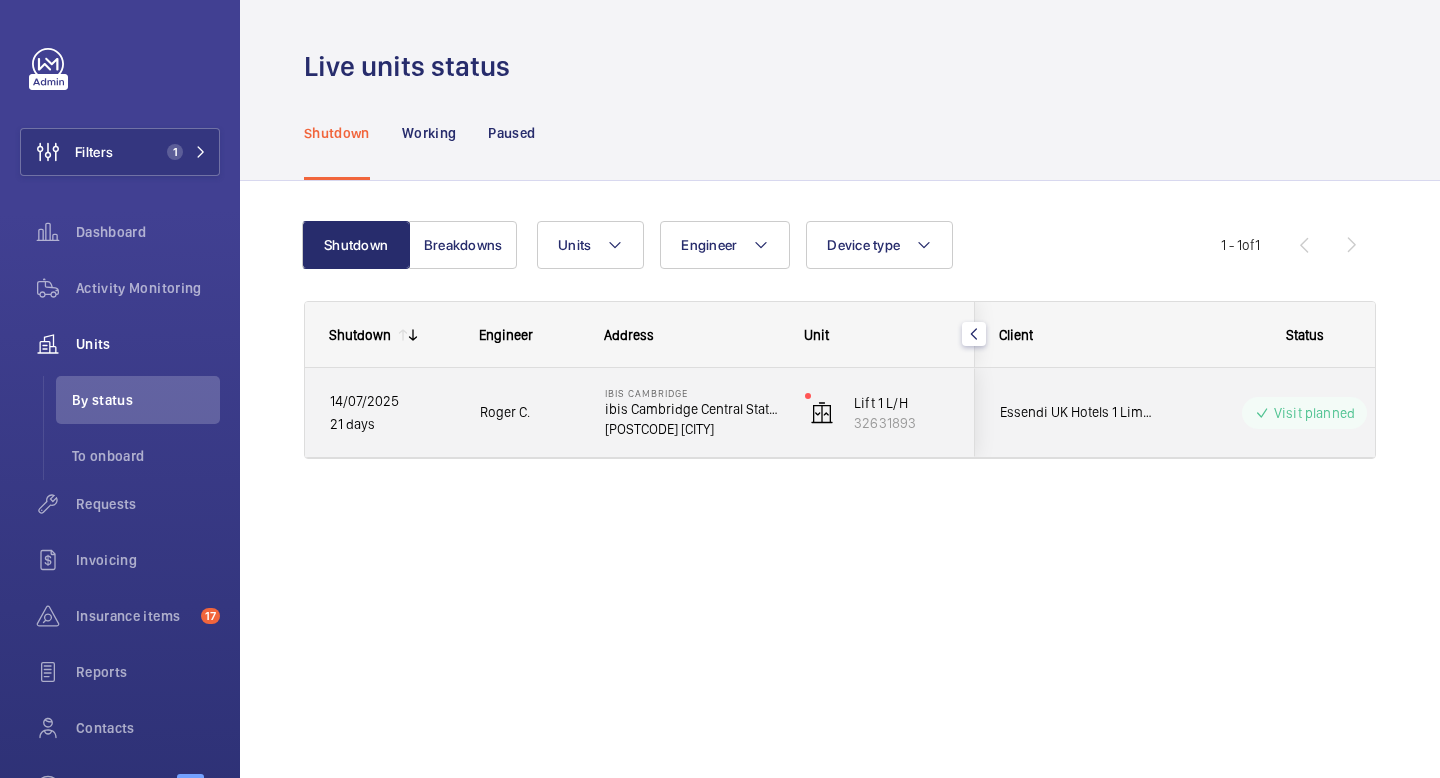 click on "IBIS [CITY] ibis [CITY] Central Station [POSTCODE] [CITY]" 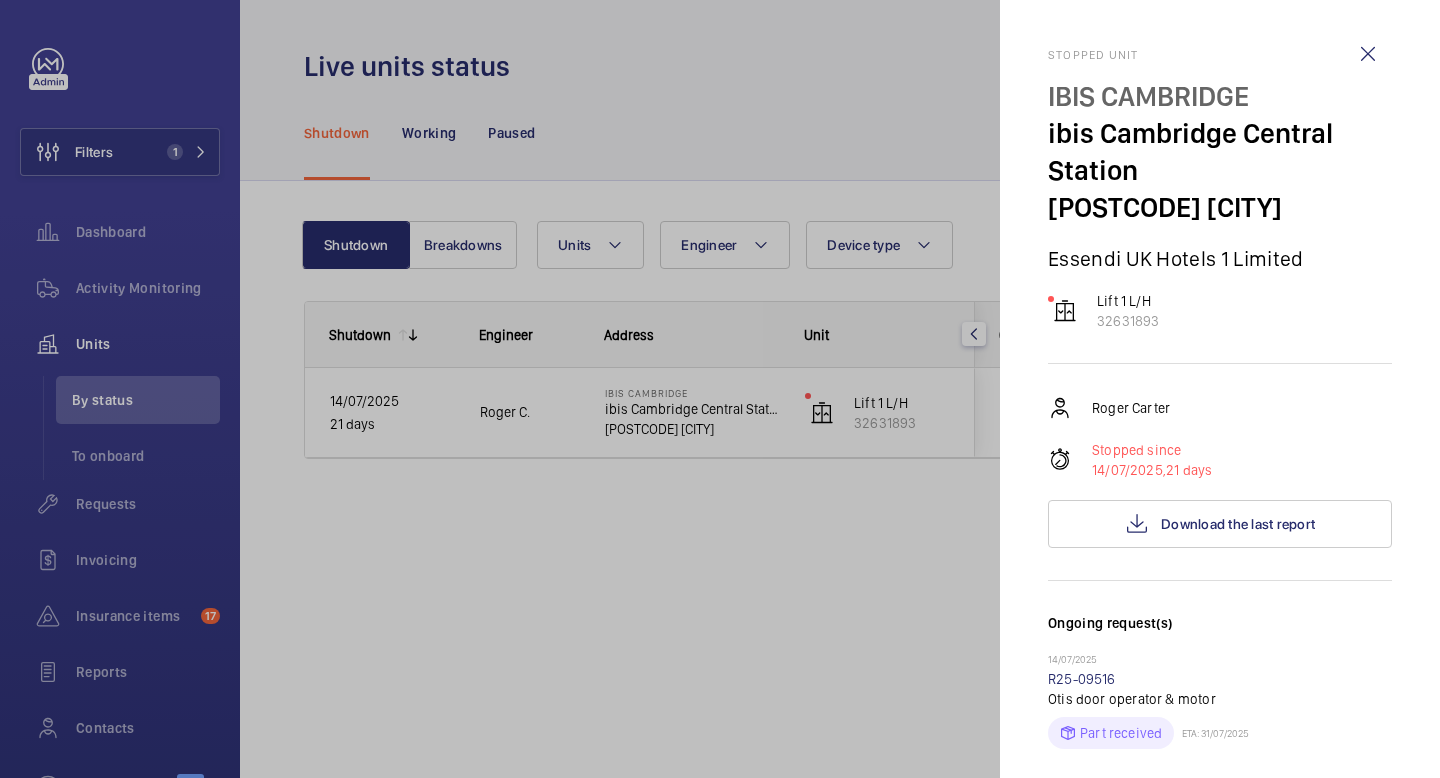 click 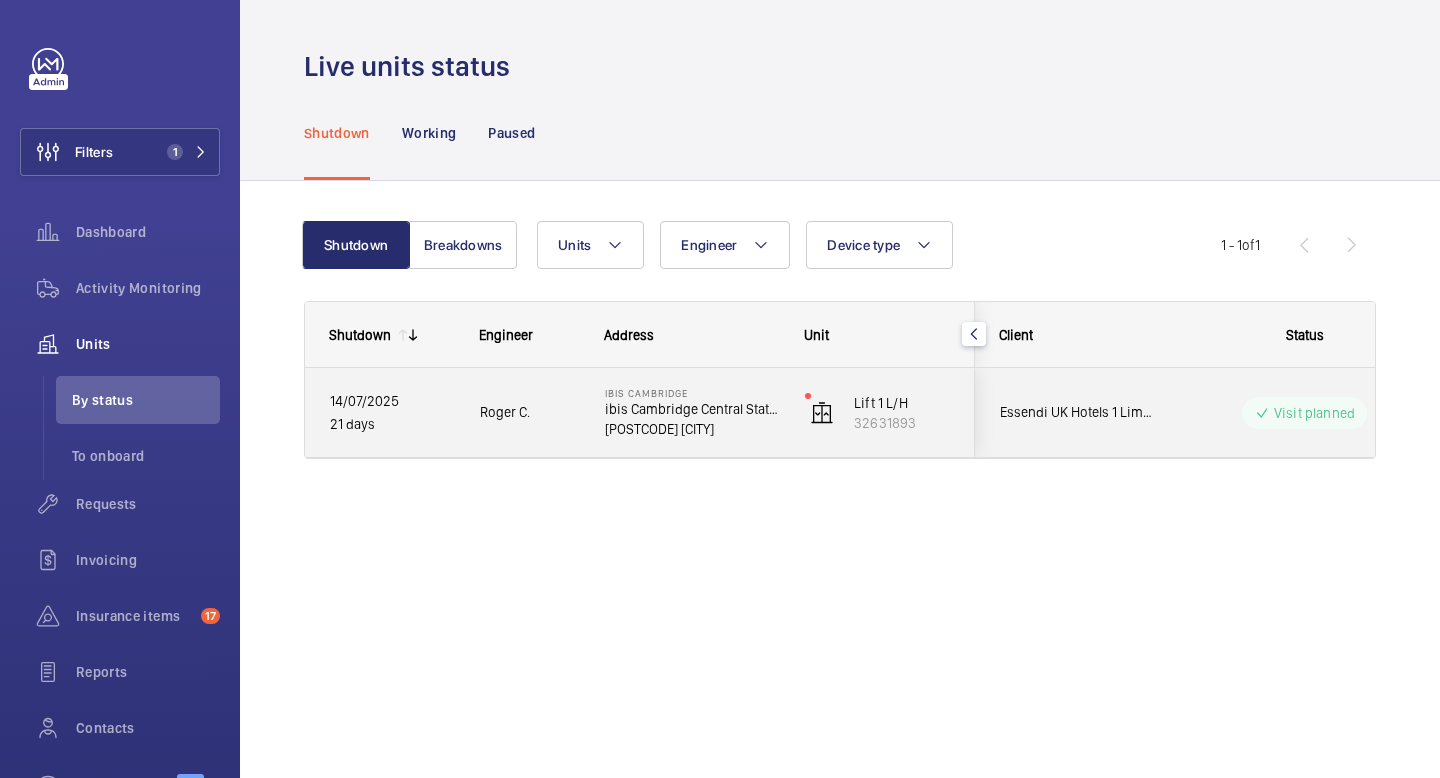 click on "Essendi UK Hotels 1 Limited" 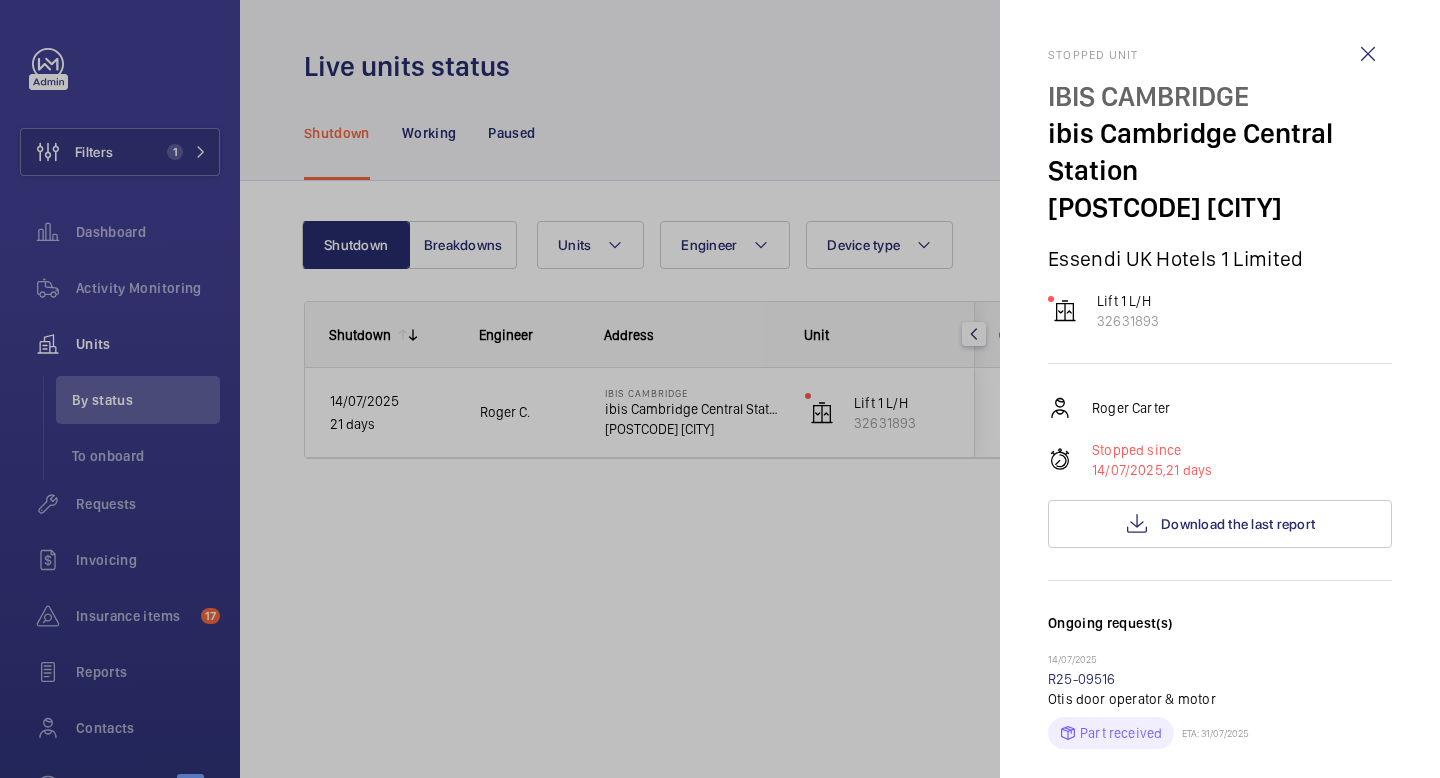 scroll, scrollTop: 787, scrollLeft: 0, axis: vertical 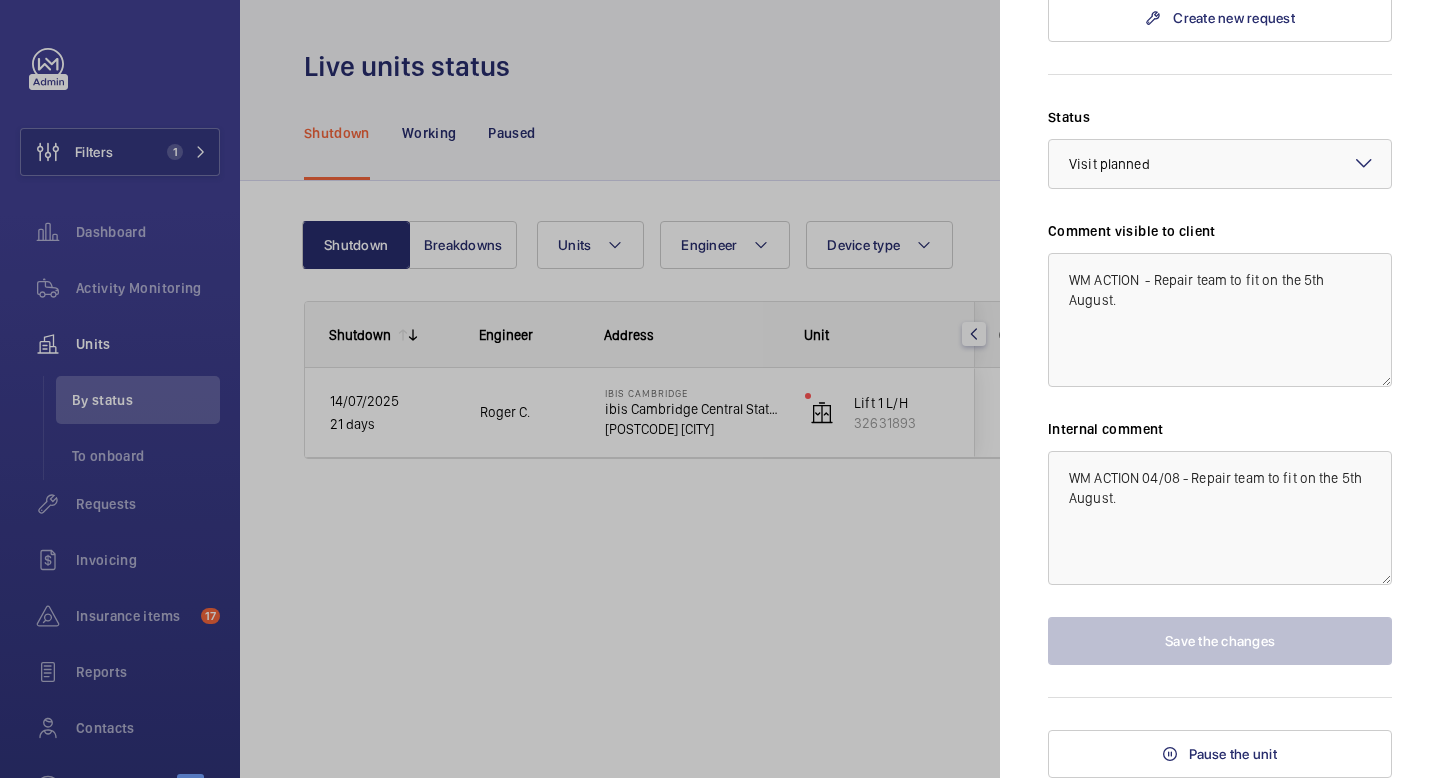 click 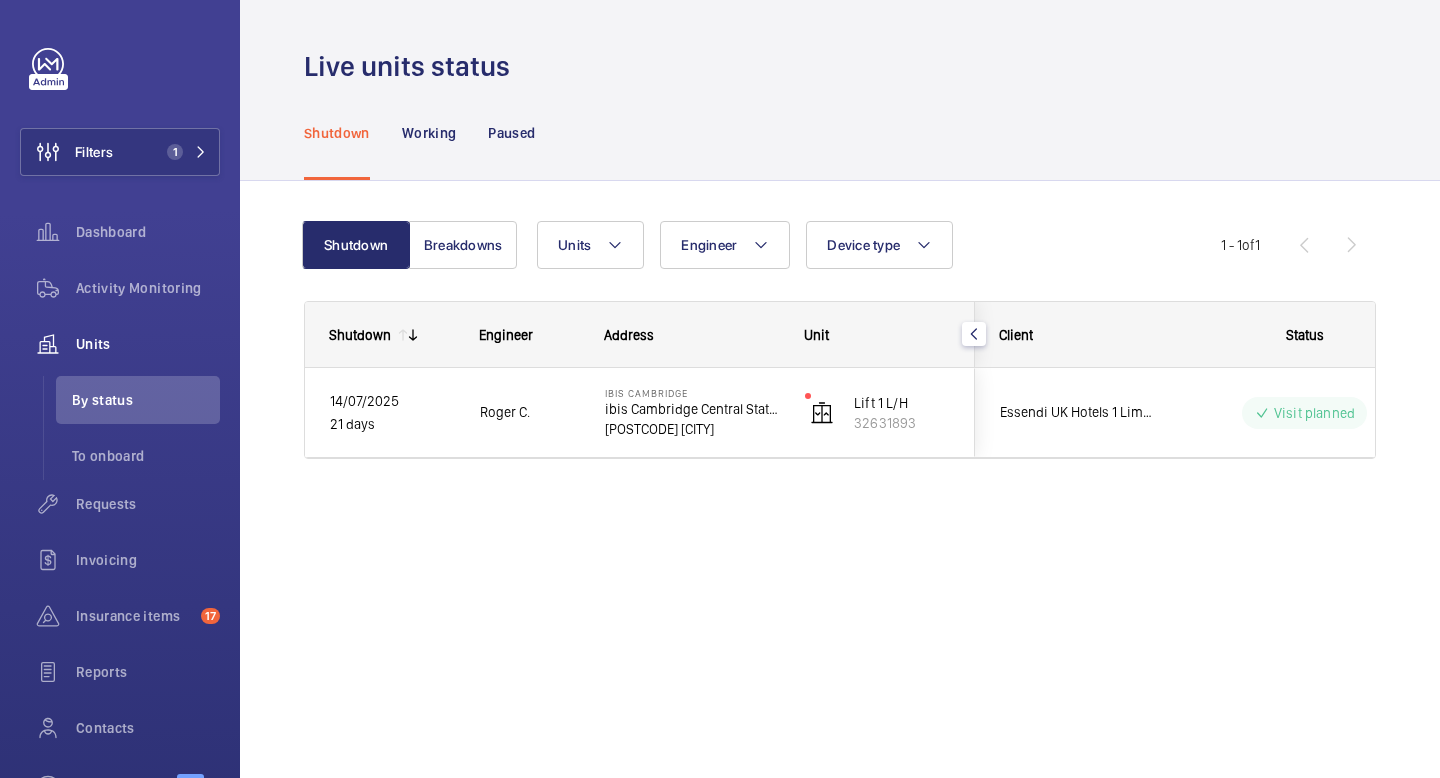scroll, scrollTop: 0, scrollLeft: 0, axis: both 